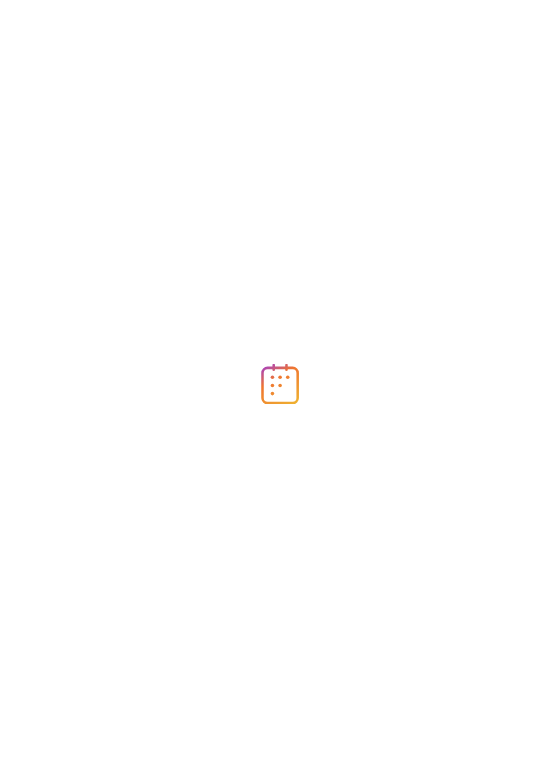 scroll, scrollTop: 0, scrollLeft: 0, axis: both 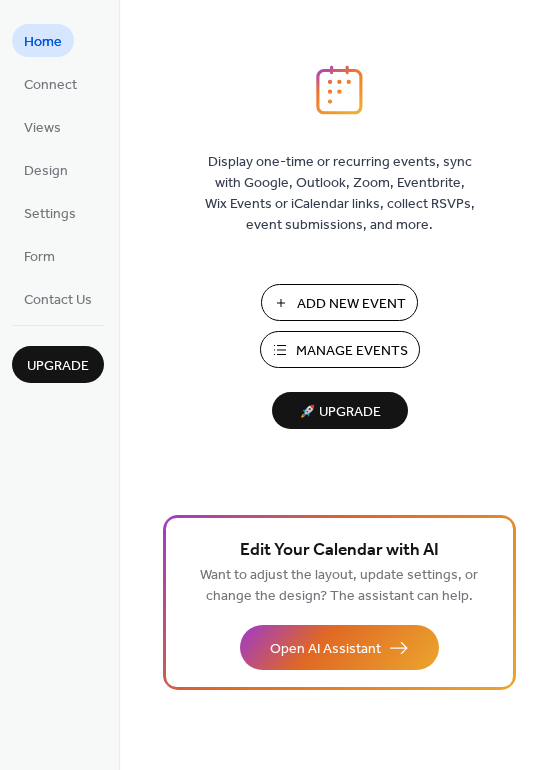 click on "Add New Event" at bounding box center [351, 304] 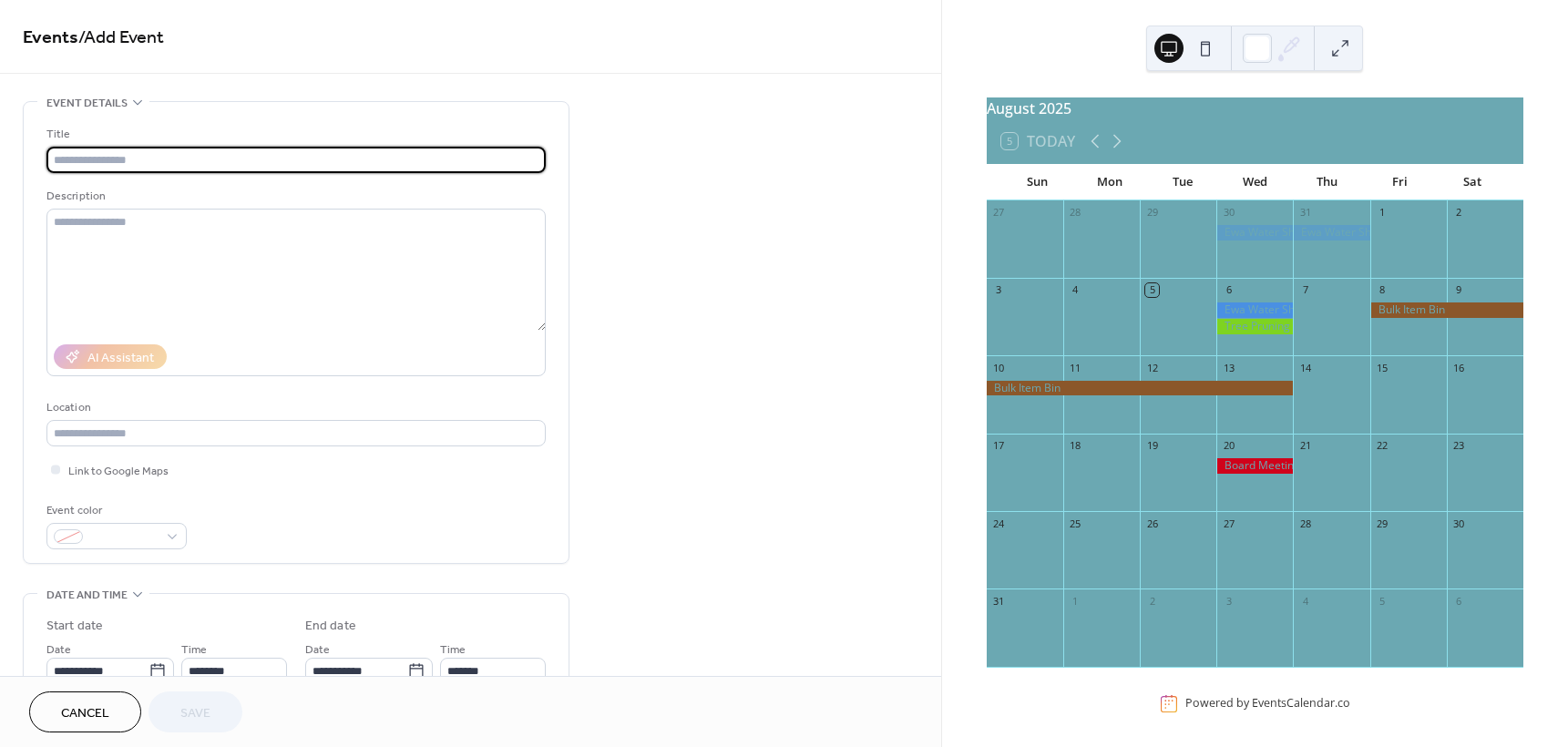 scroll, scrollTop: 0, scrollLeft: 0, axis: both 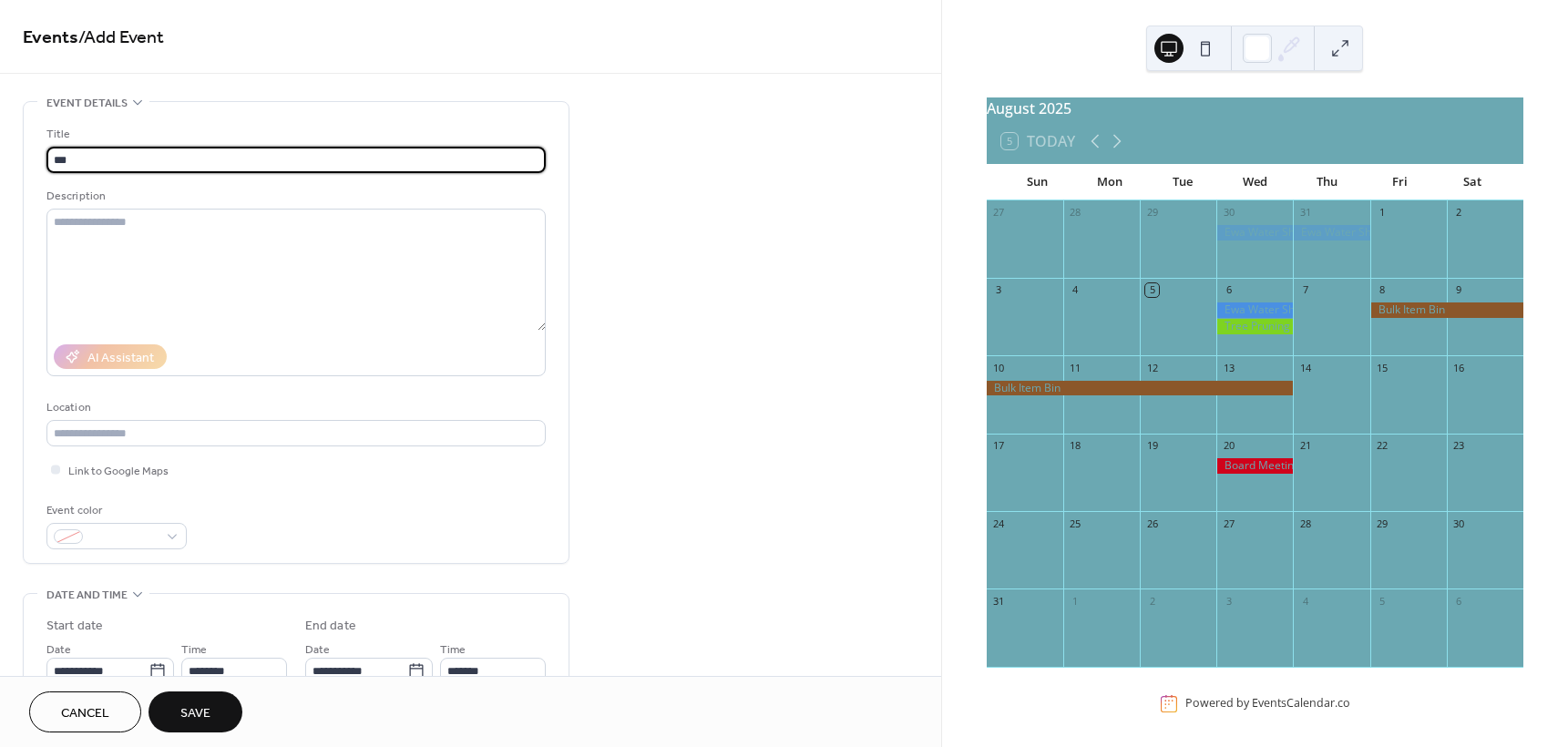 type on "**********" 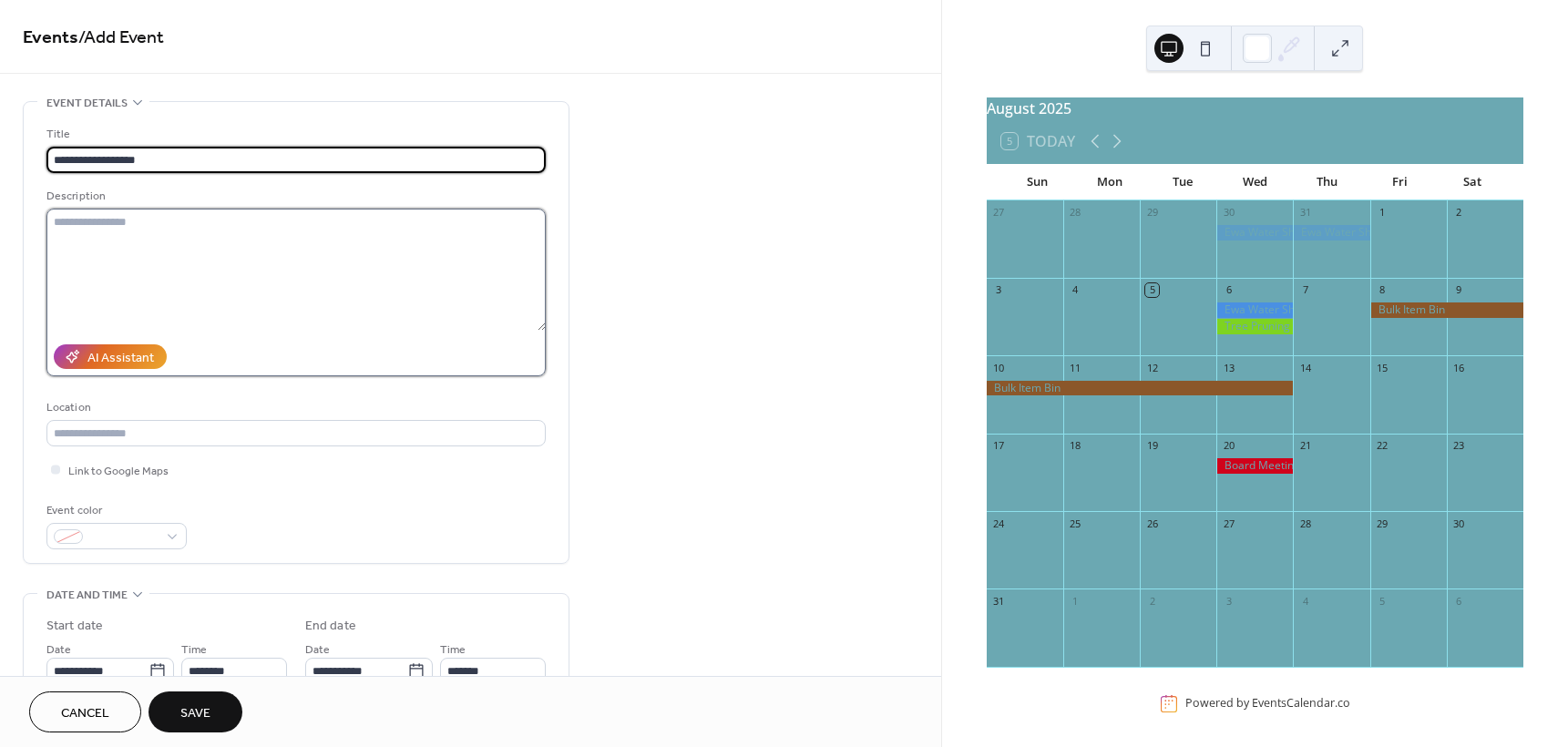 click at bounding box center [296, 270] 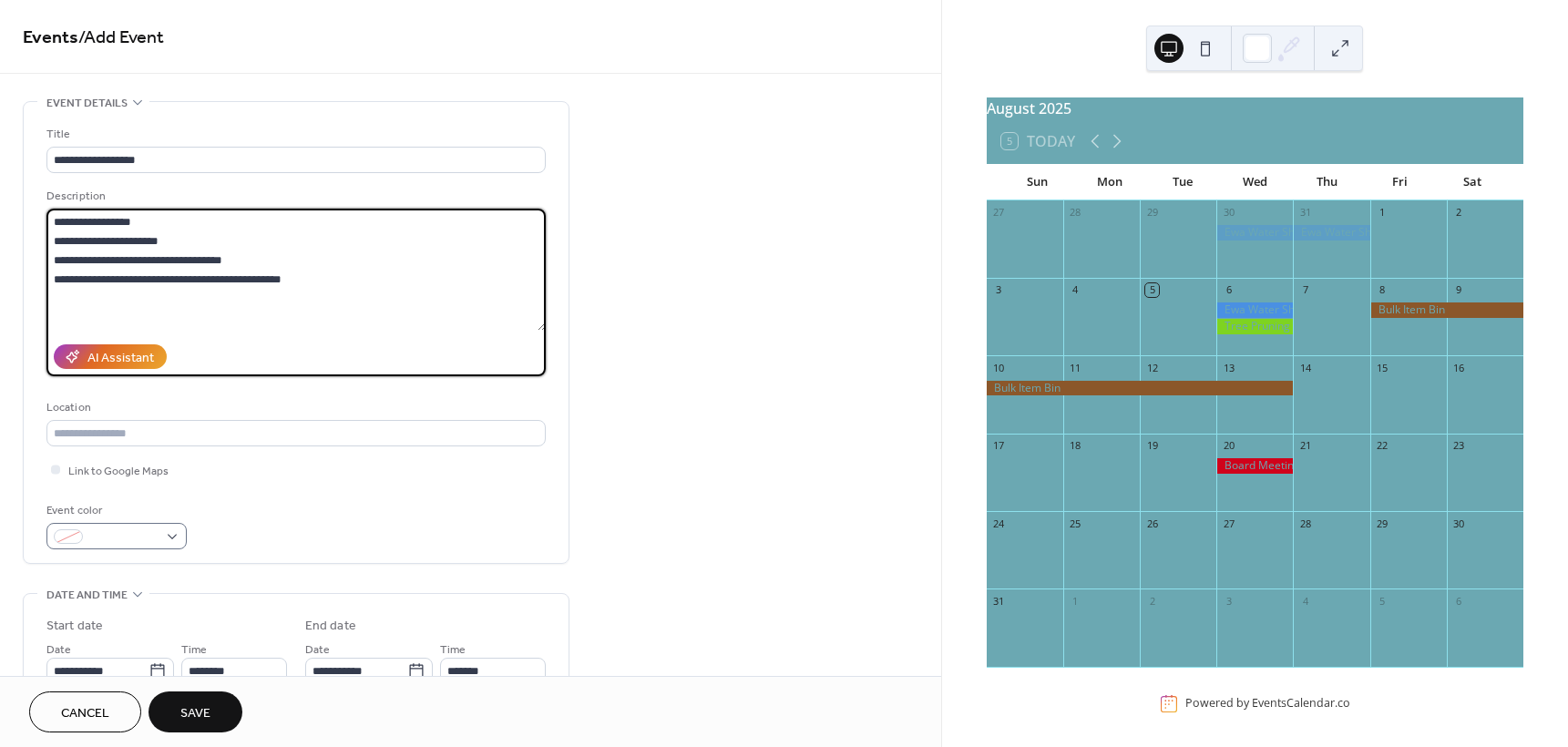 type on "**********" 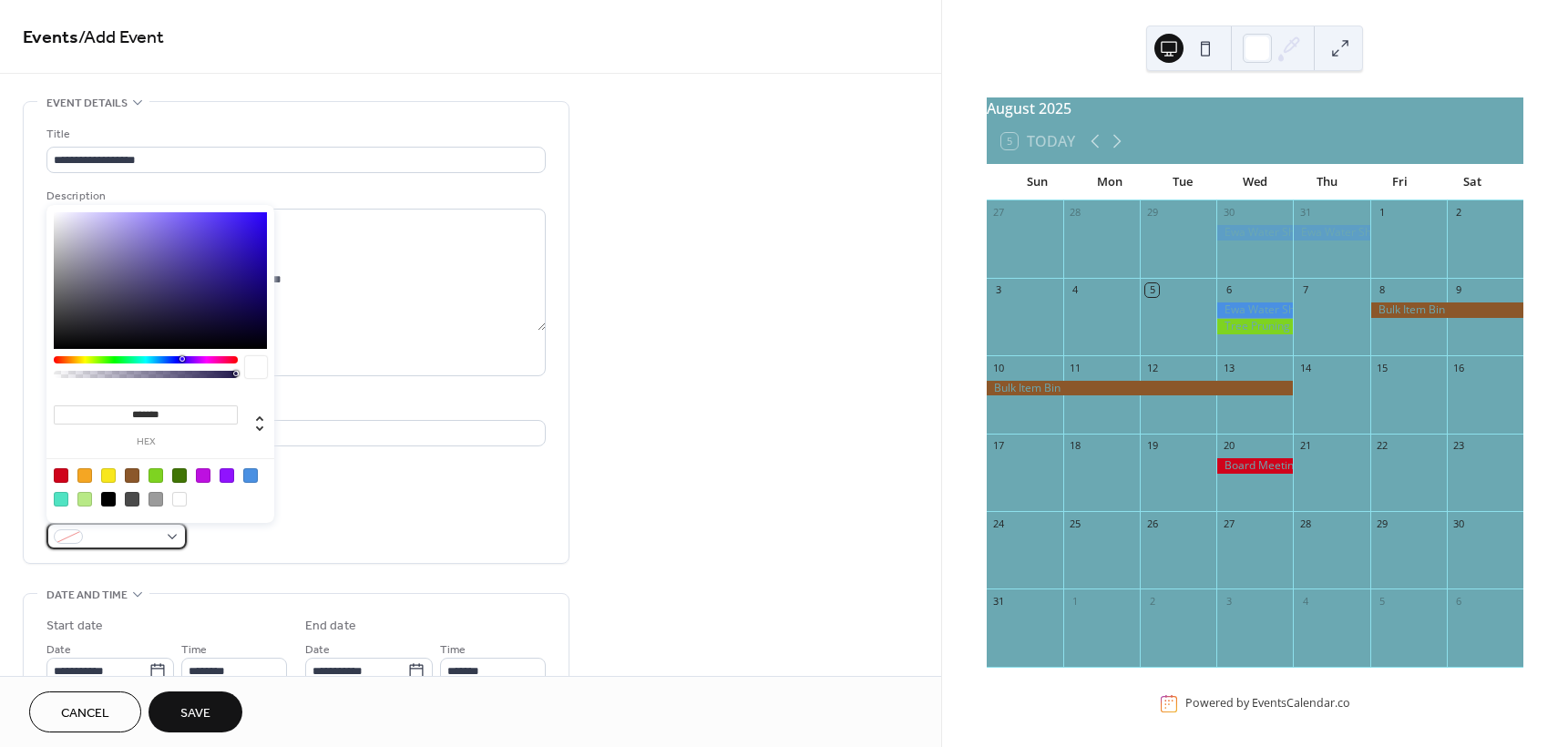 click at bounding box center [117, 536] 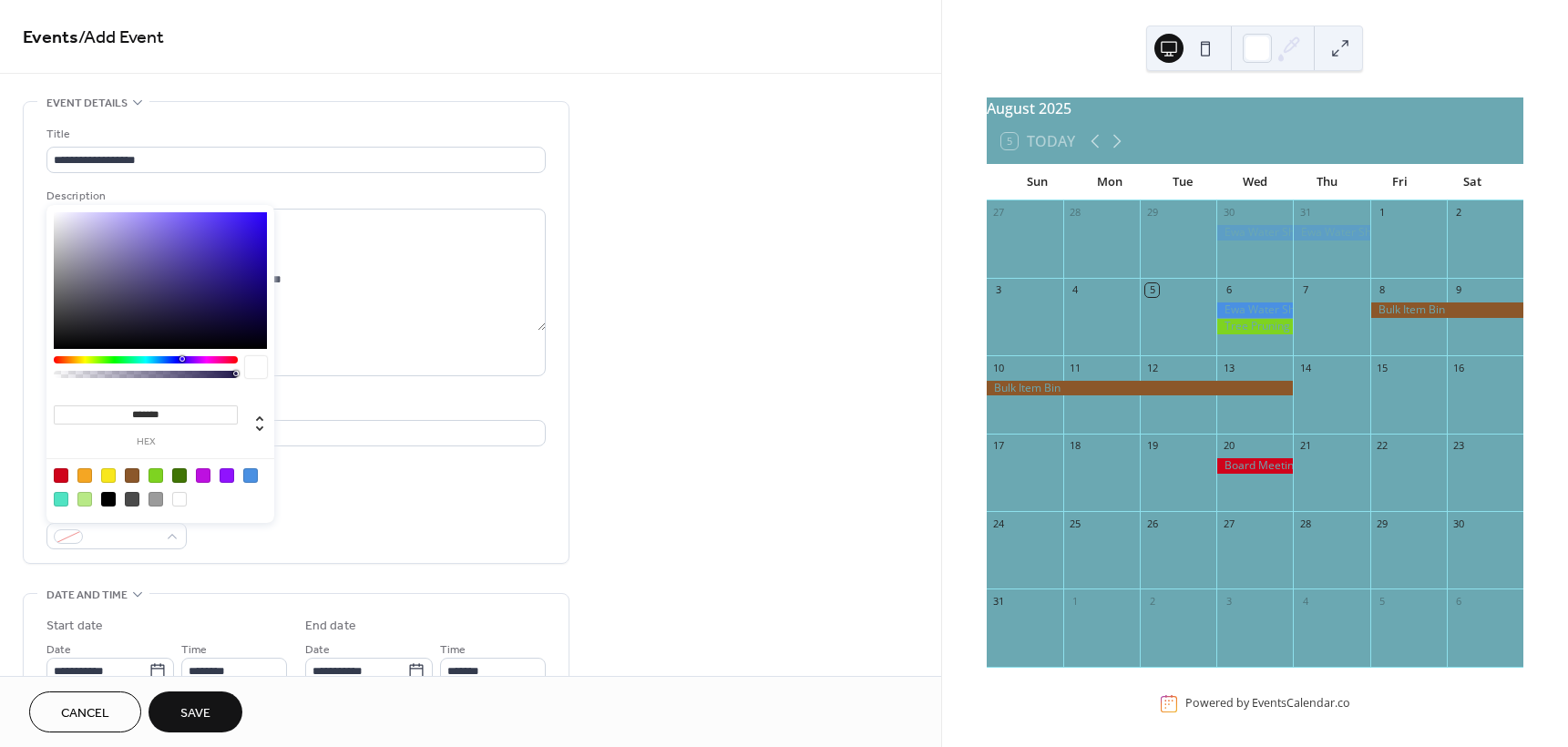 click at bounding box center (251, 476) 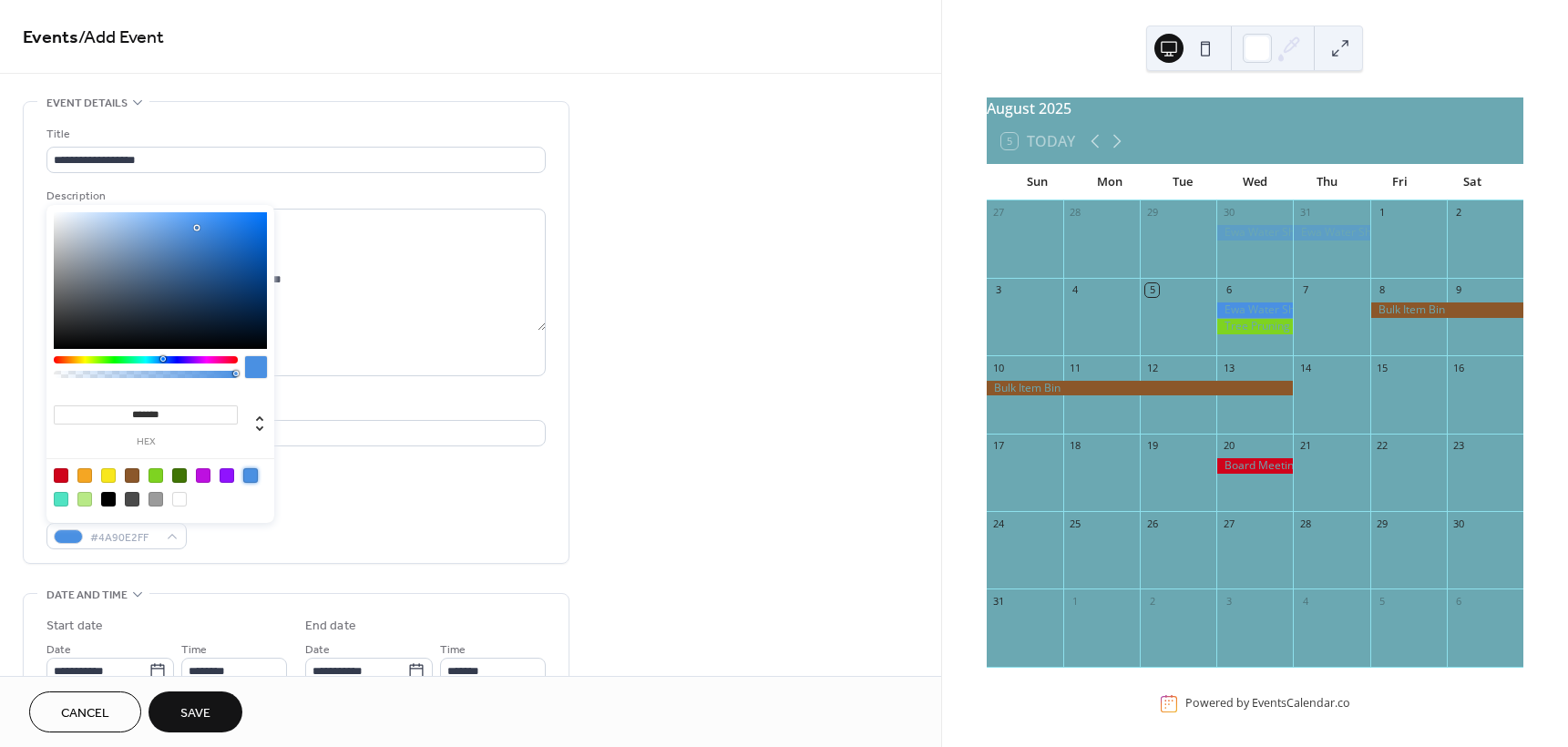 click on "Event color #4A90E2FF" at bounding box center [296, 525] 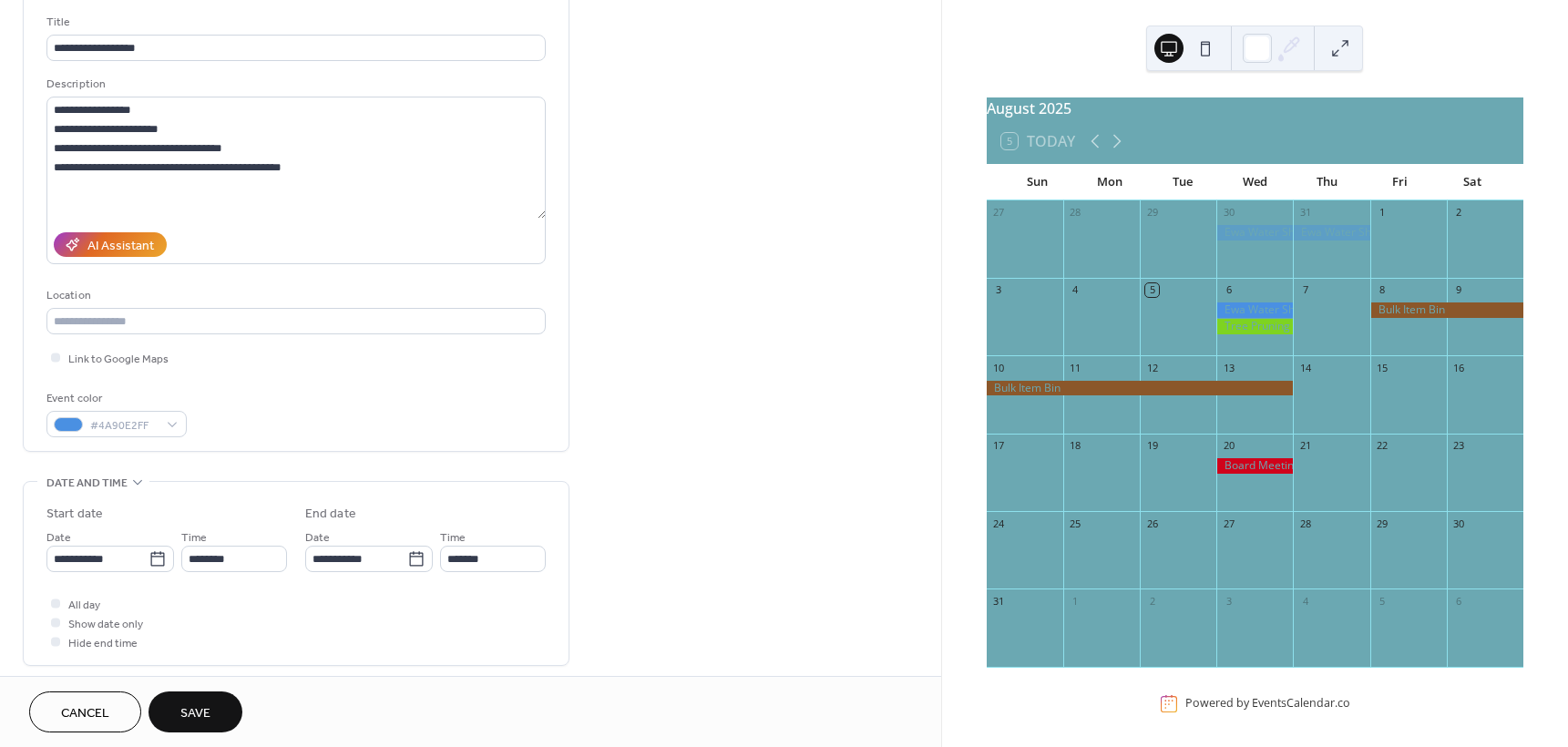 scroll, scrollTop: 364, scrollLeft: 0, axis: vertical 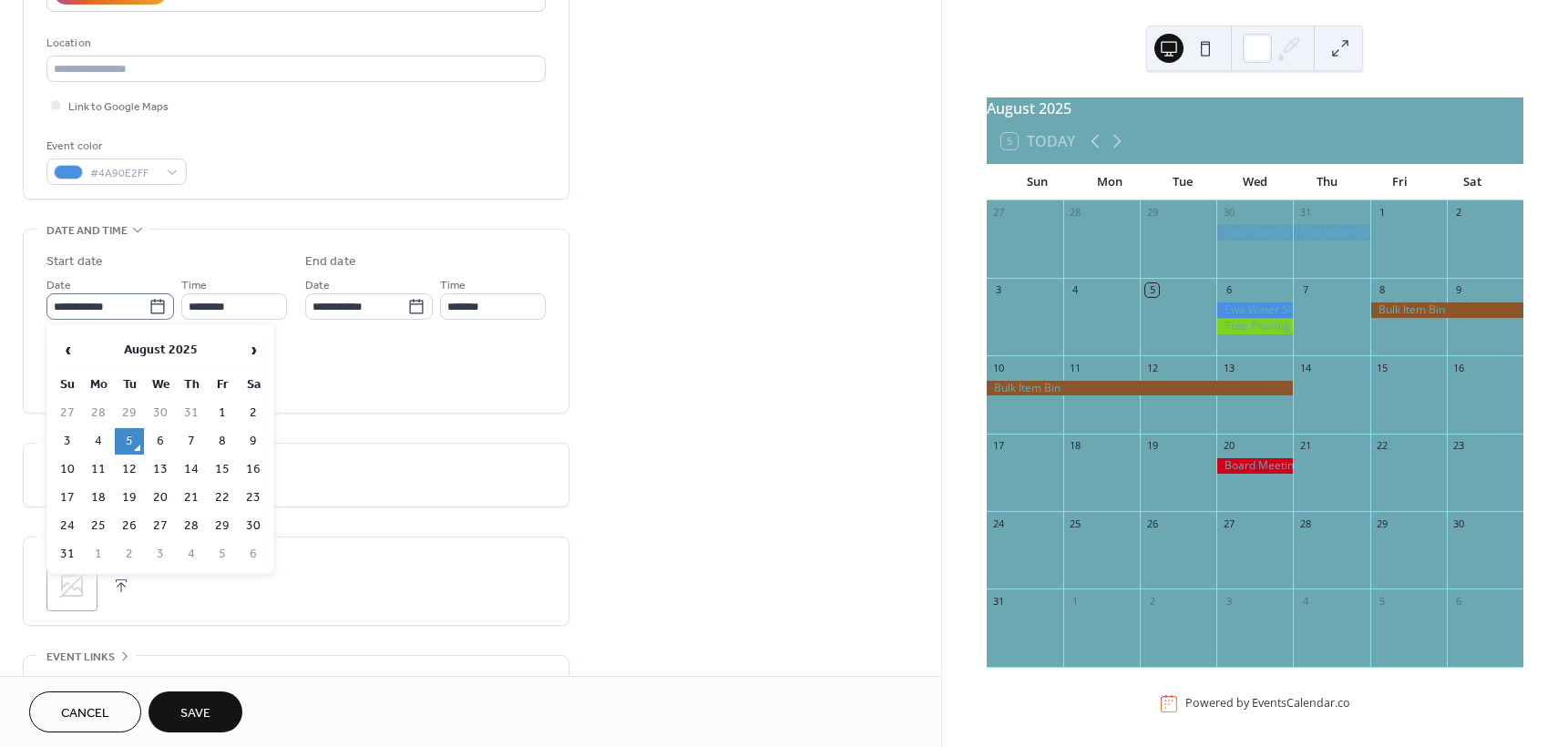 click 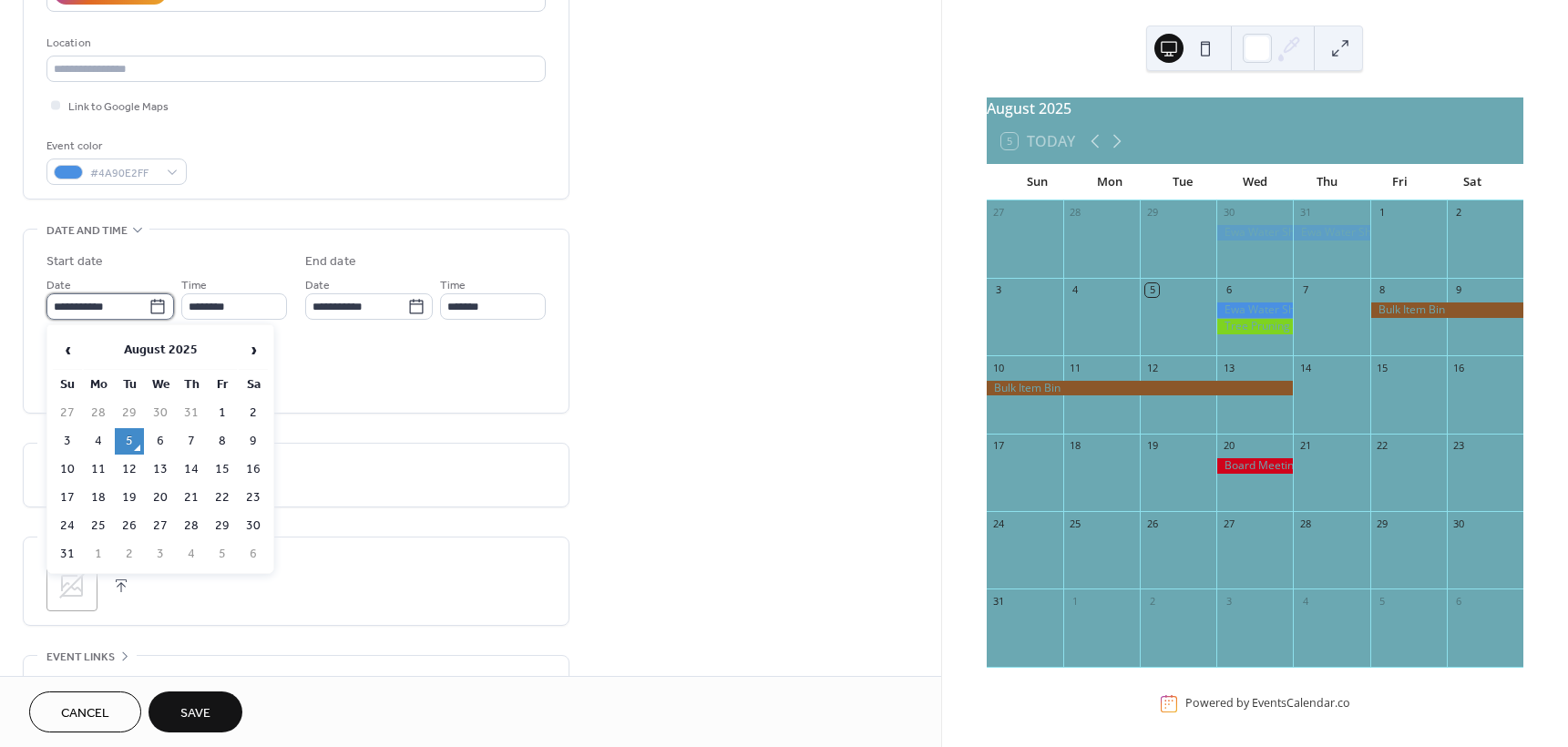 click on "**********" at bounding box center [97, 306] 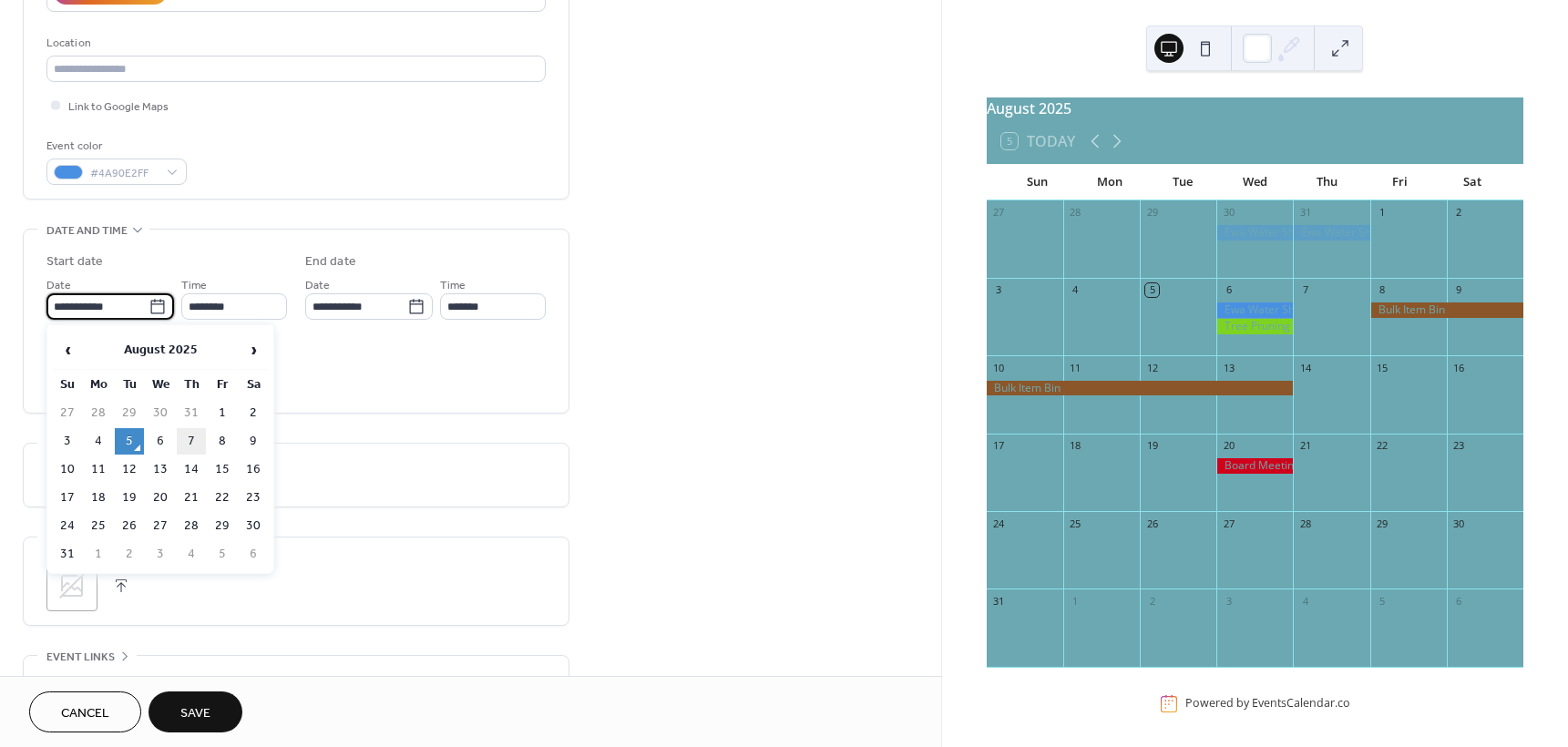 click on "7" at bounding box center (191, 441) 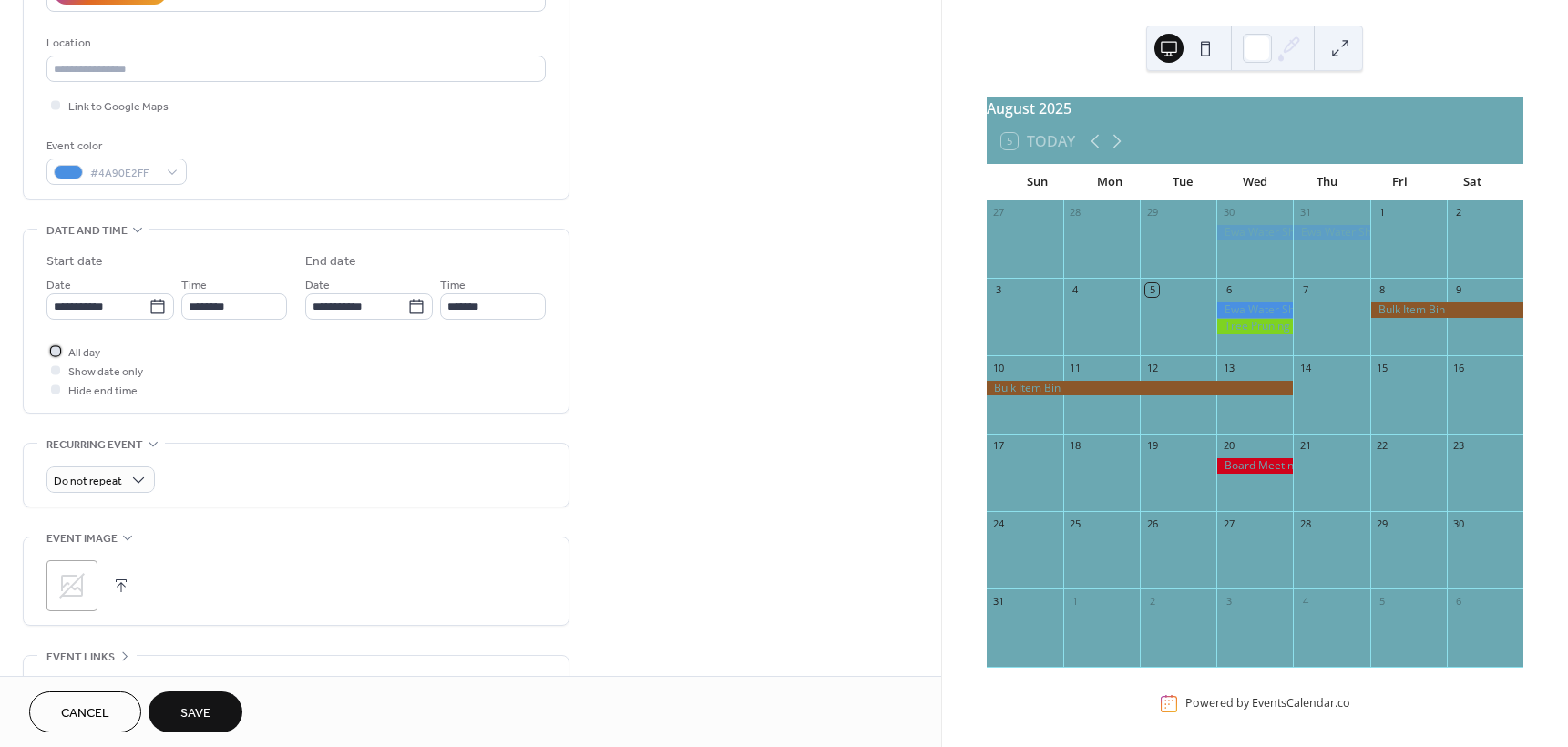 click at bounding box center [56, 351] 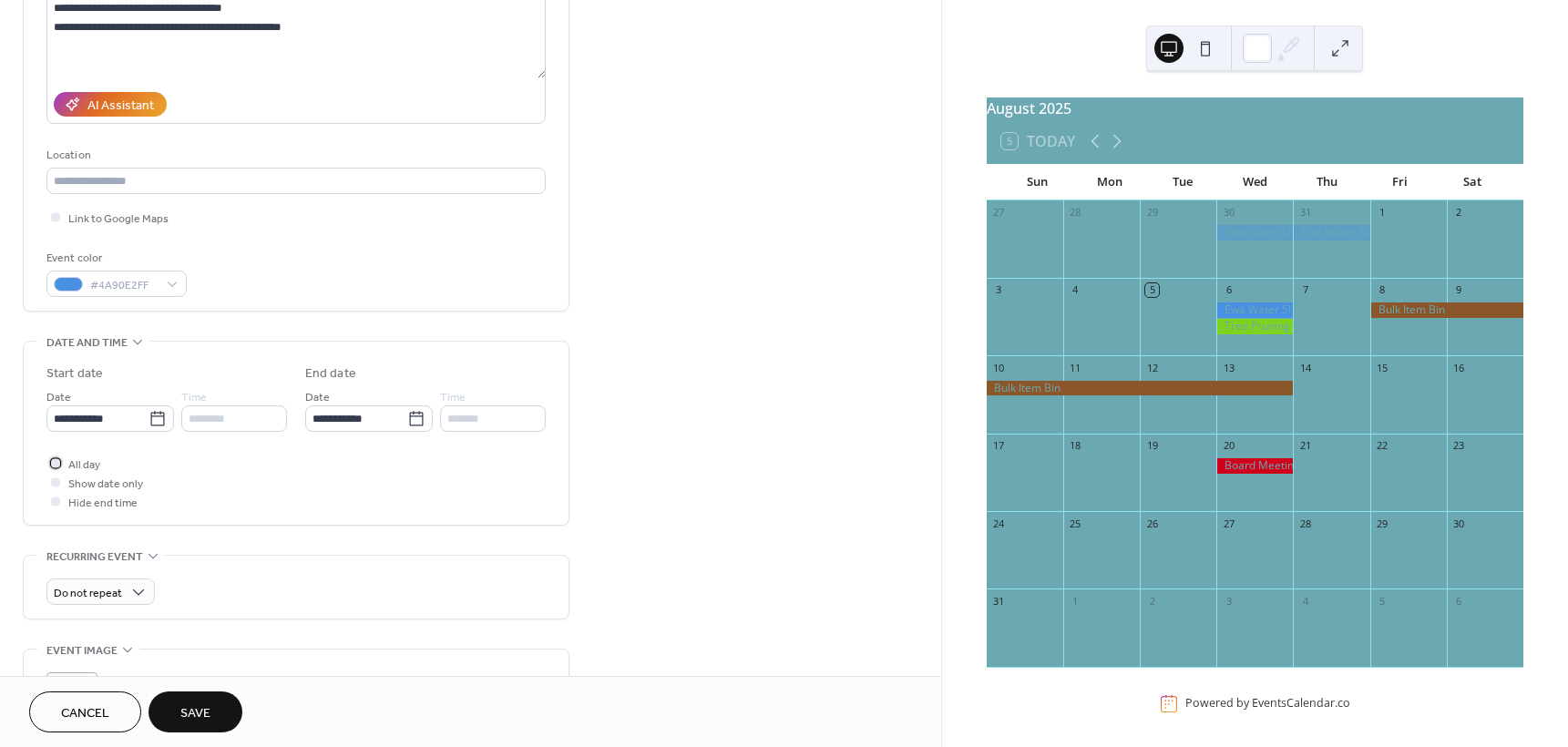 scroll, scrollTop: 0, scrollLeft: 0, axis: both 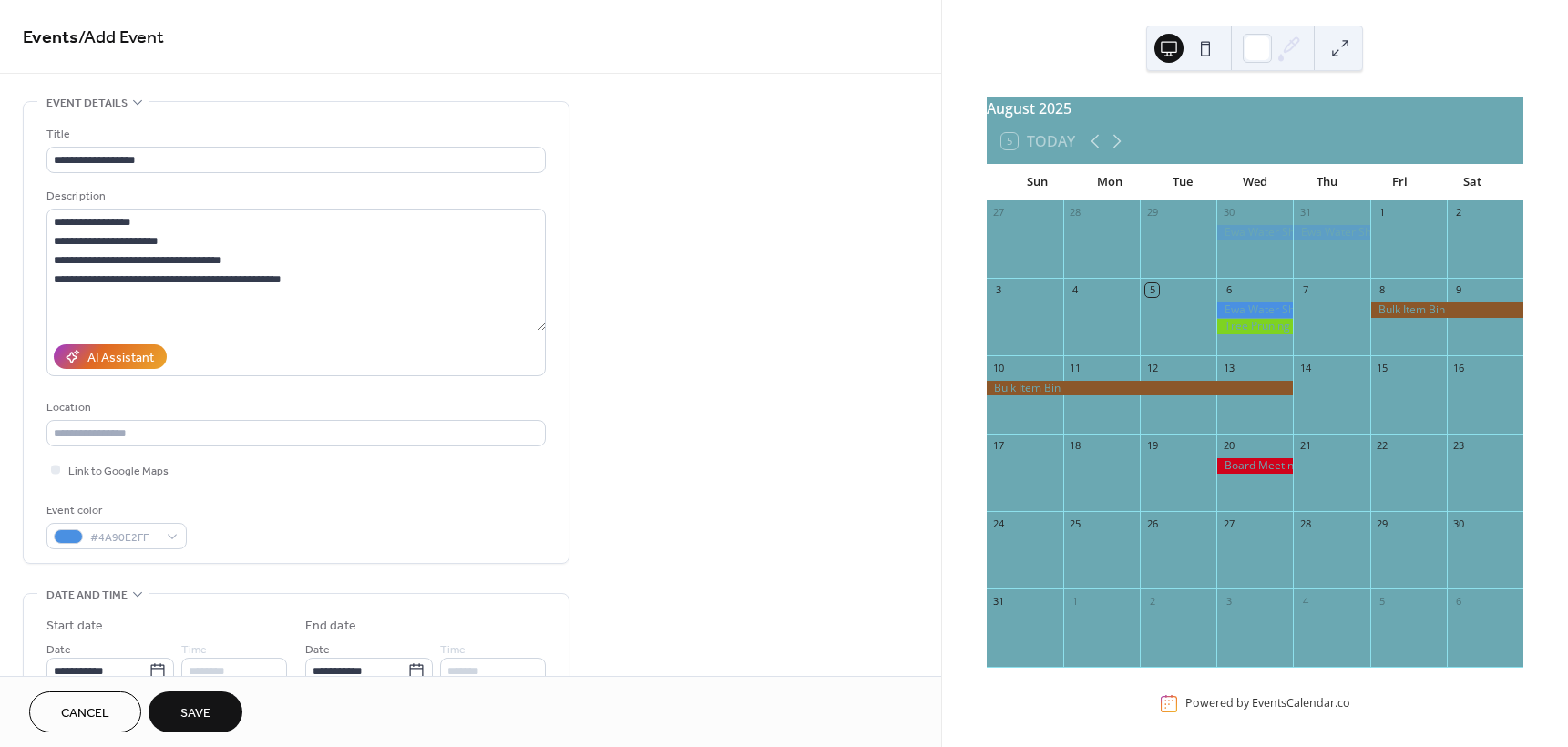 click on "Save" at bounding box center (195, 713) 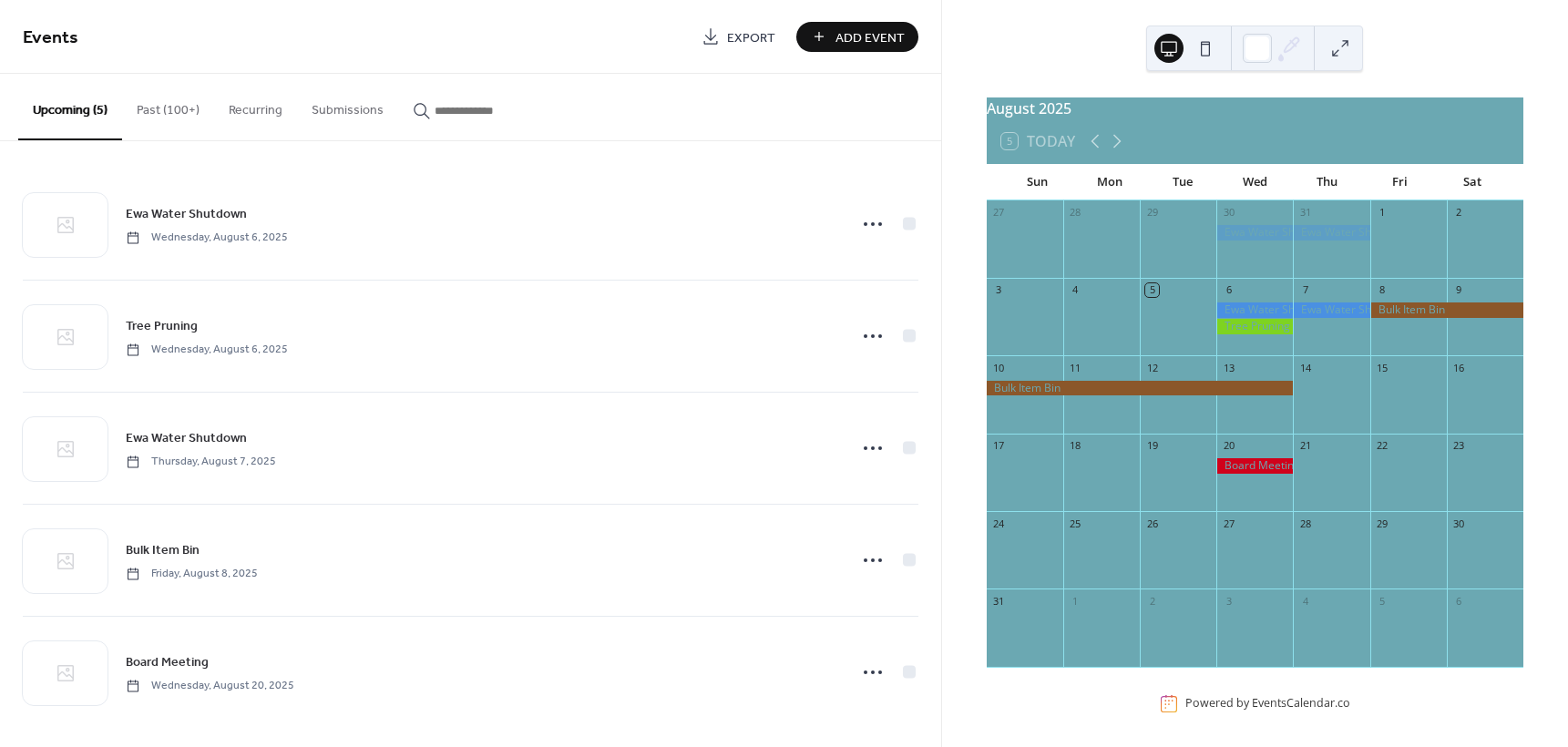 click on "Add Event" at bounding box center [870, 37] 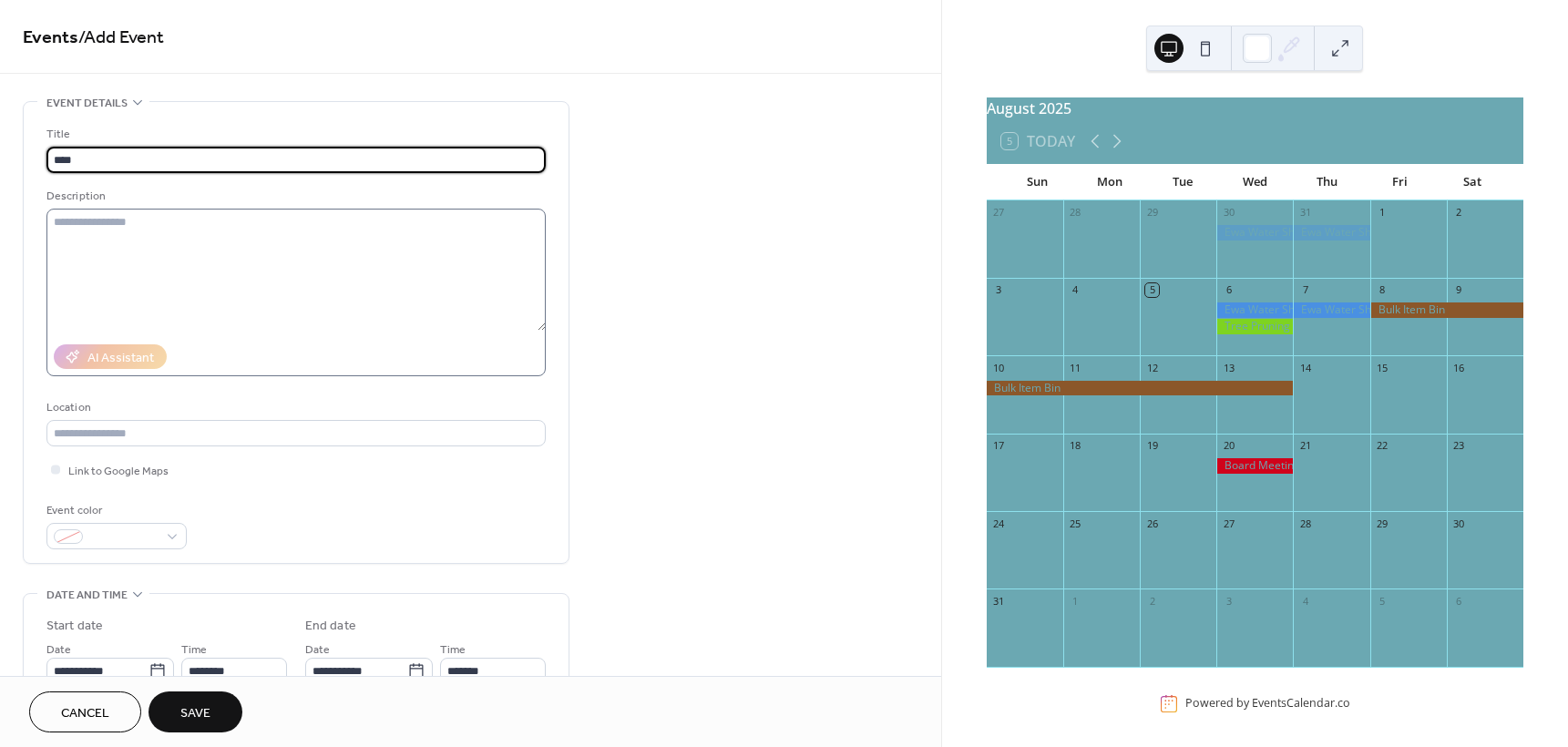 type on "**********" 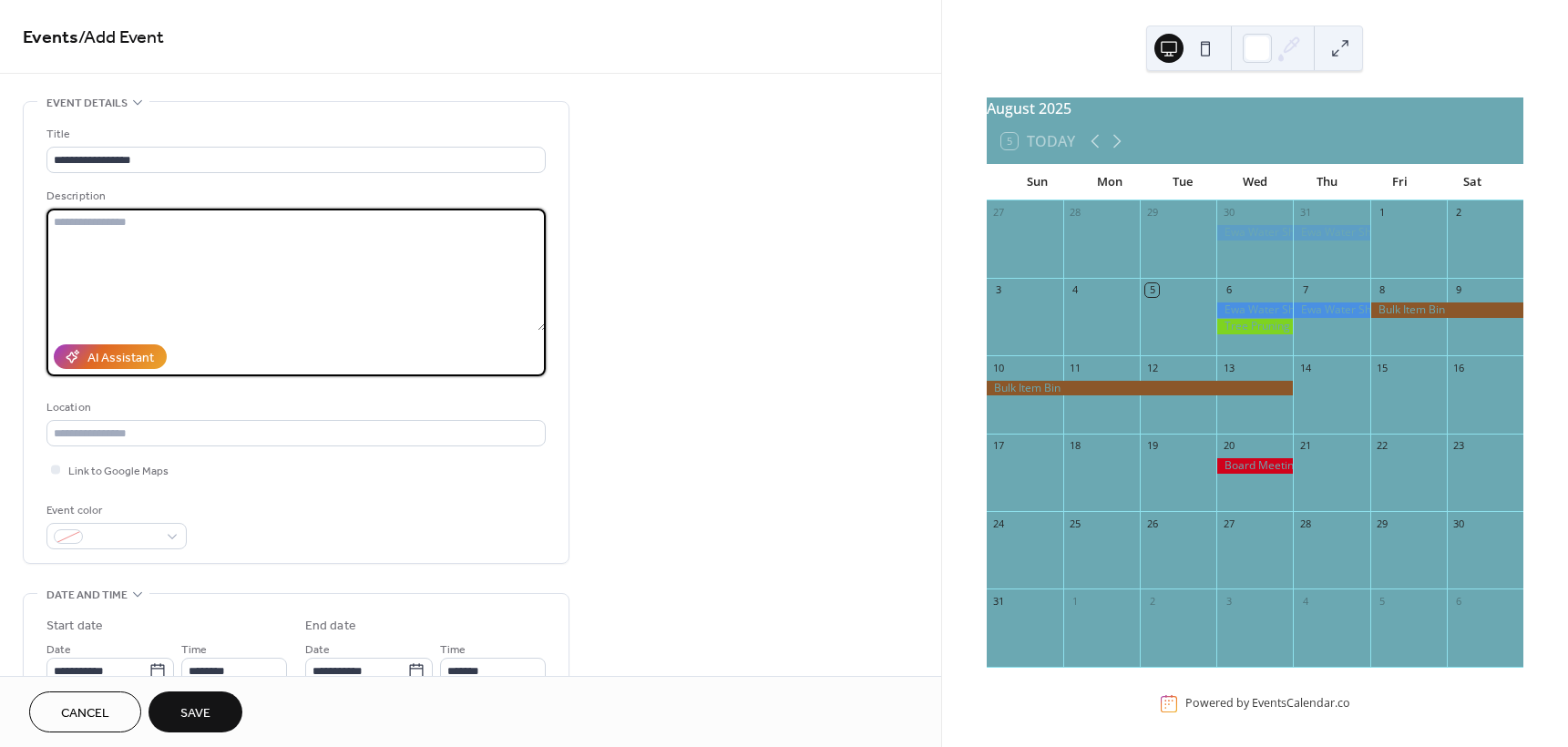 click at bounding box center [296, 270] 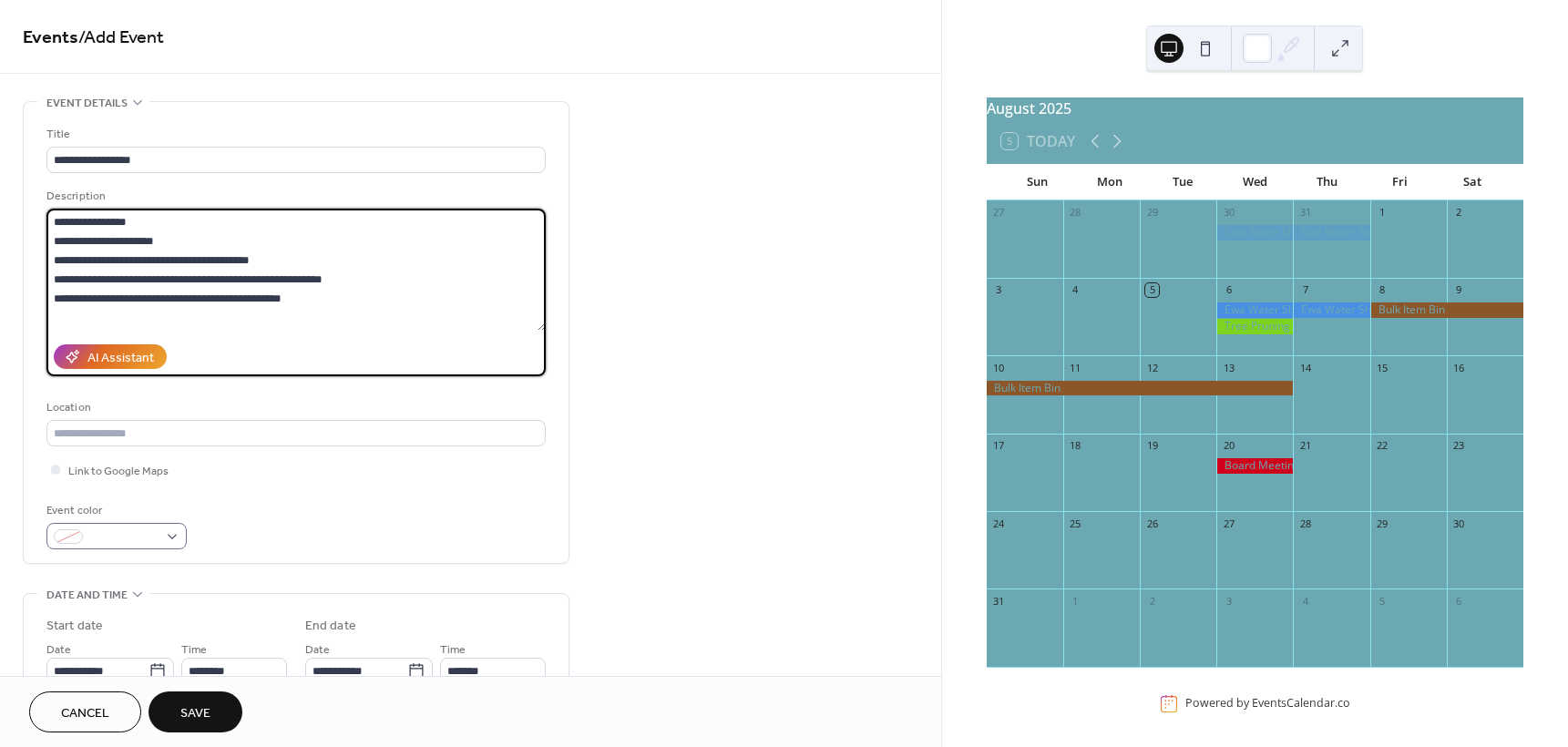 type on "**********" 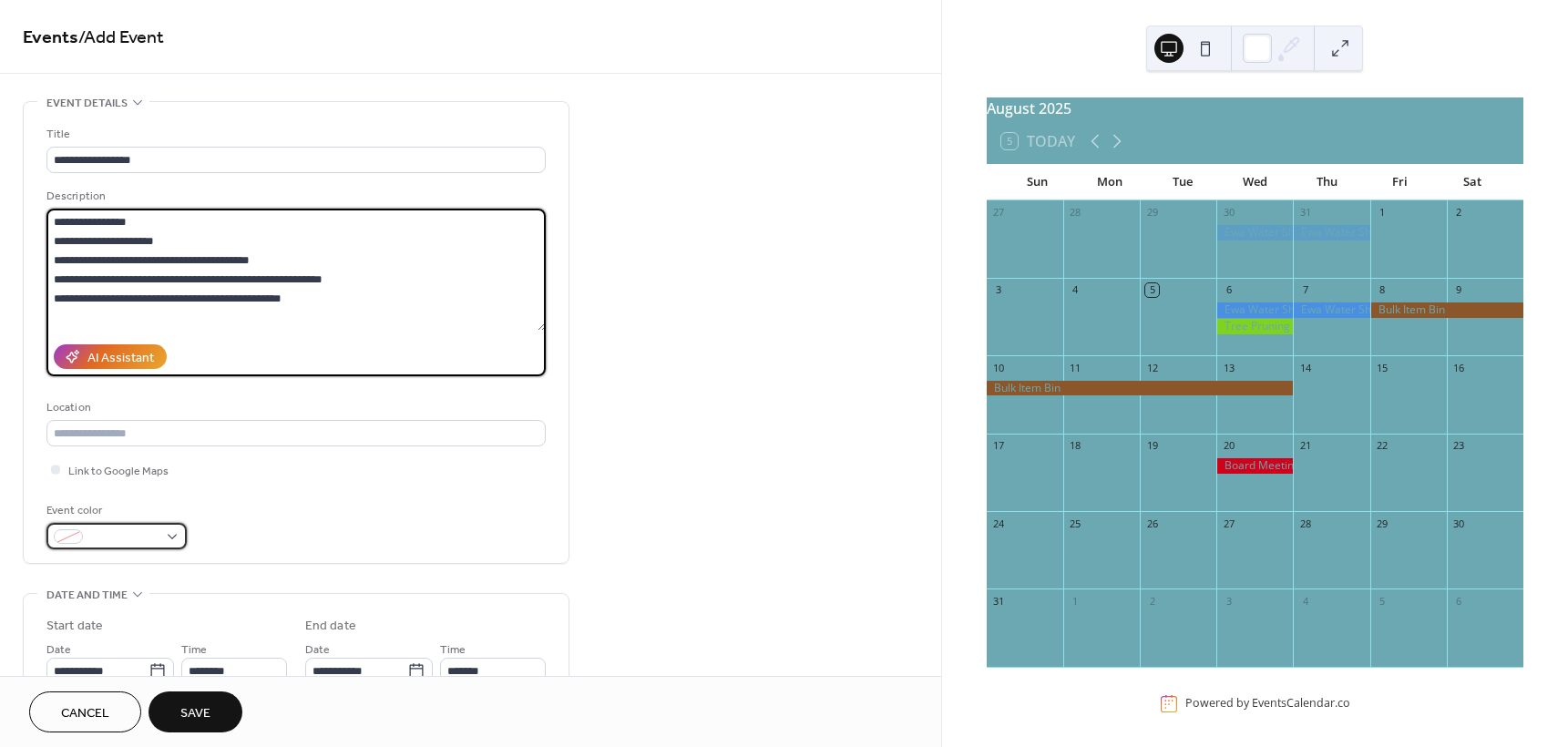 click at bounding box center [117, 536] 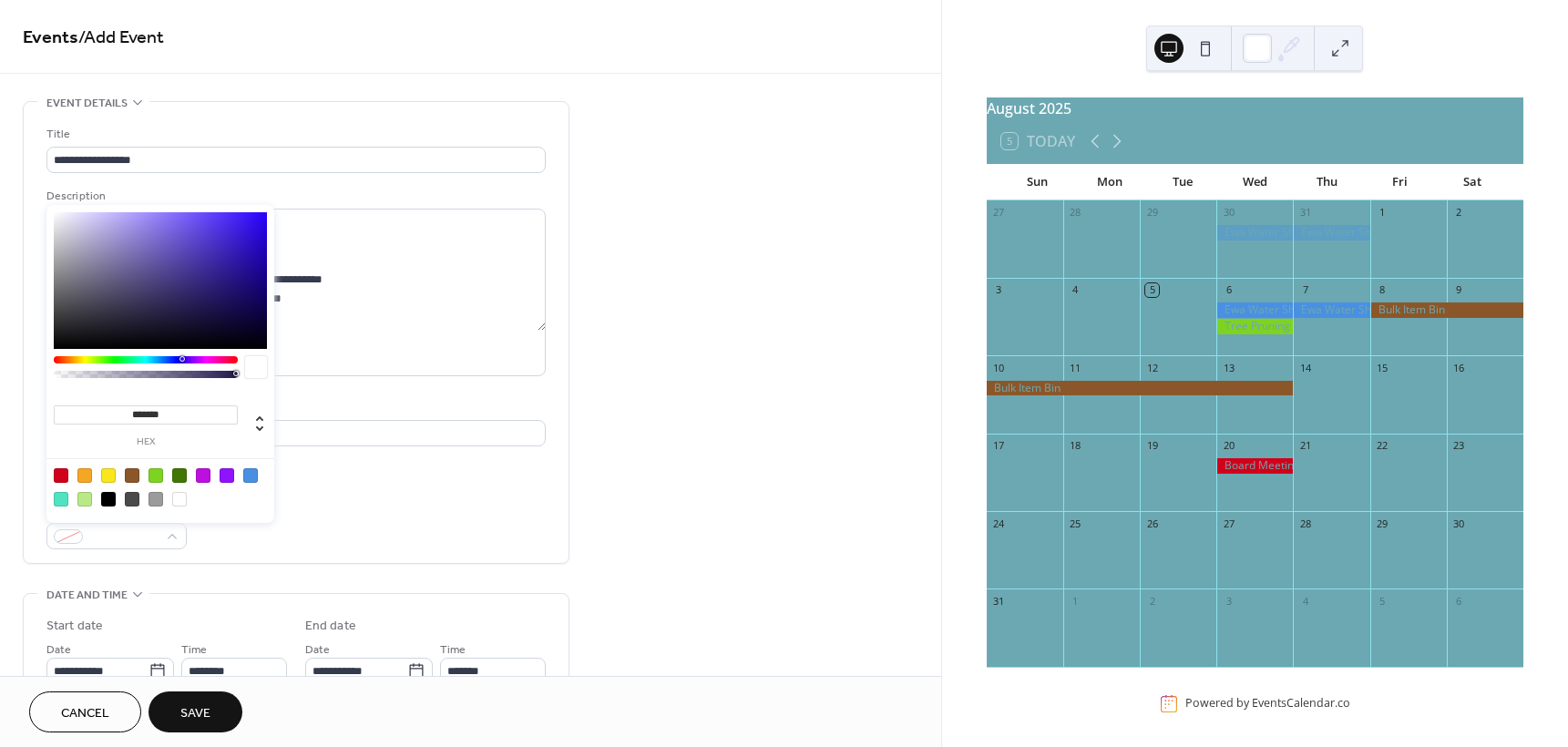 click at bounding box center [160, 486] 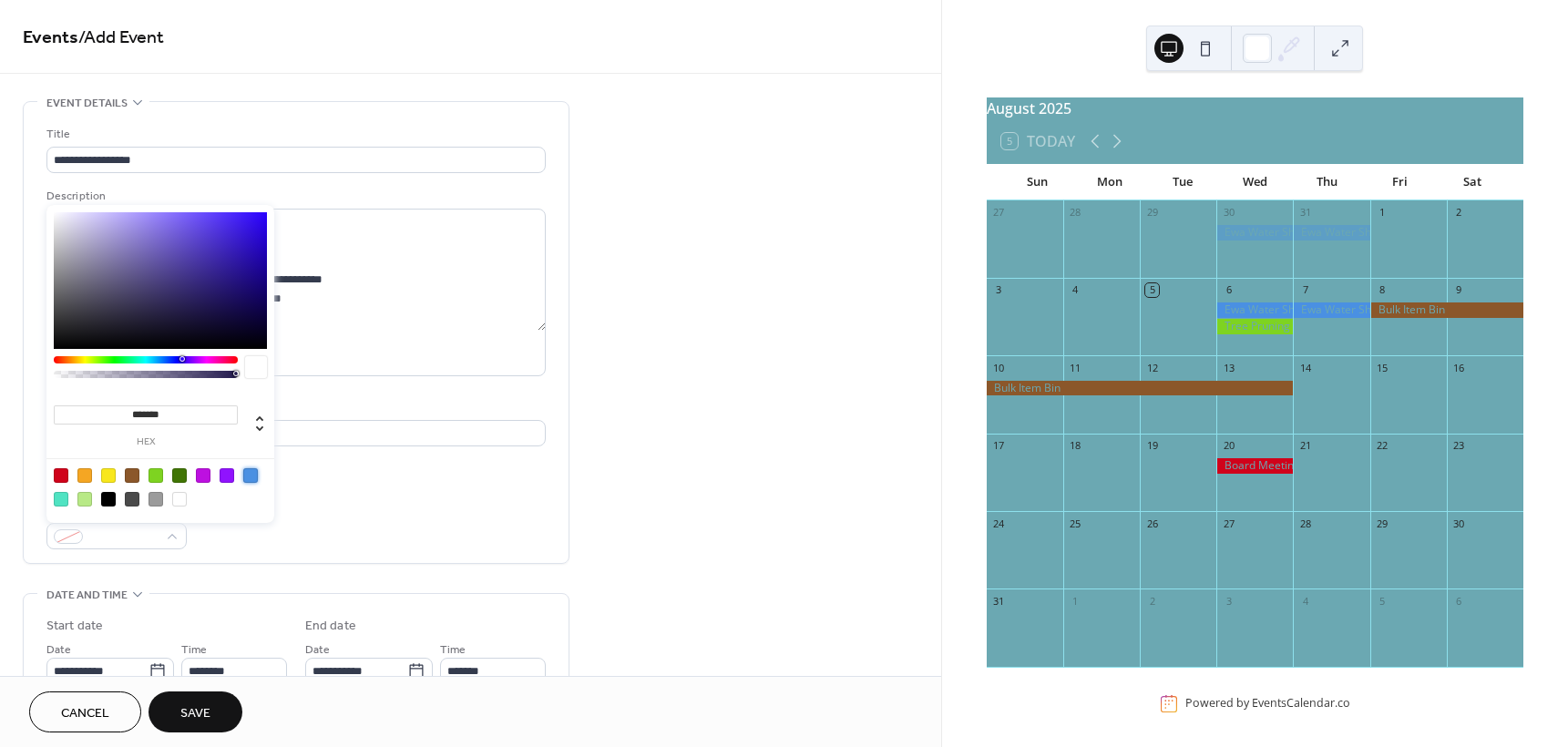 click at bounding box center [251, 476] 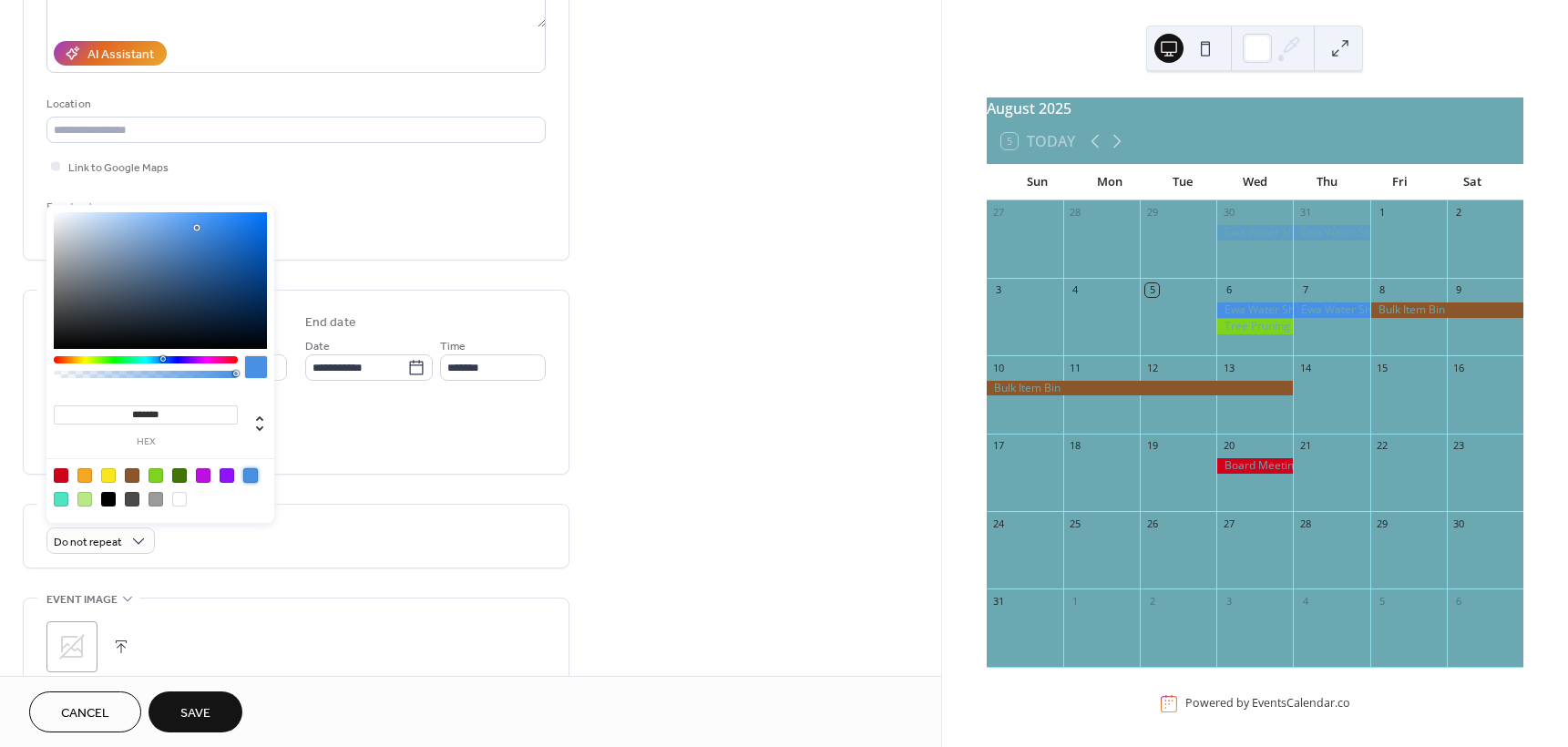 scroll, scrollTop: 364, scrollLeft: 0, axis: vertical 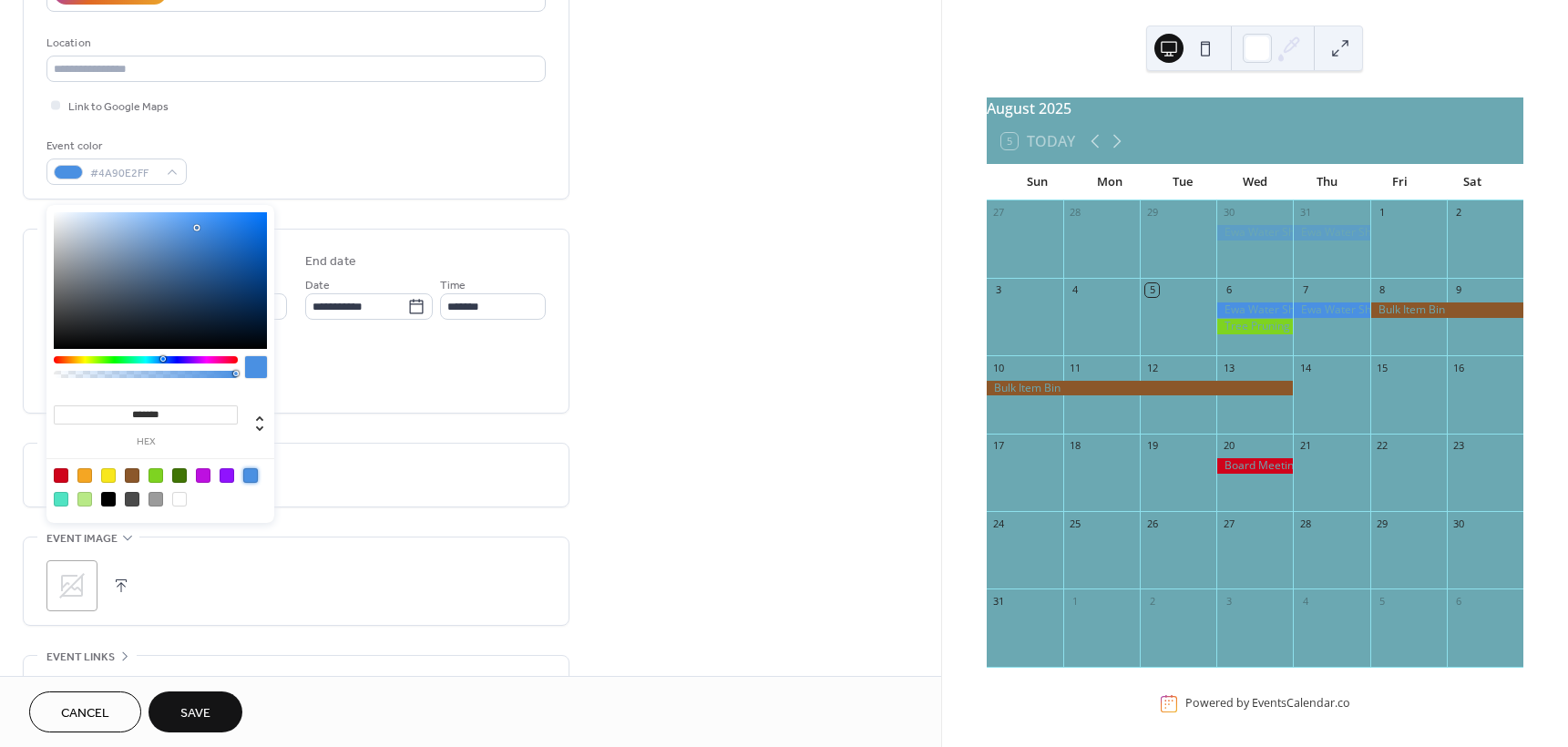click on "**********" at bounding box center [296, 282] 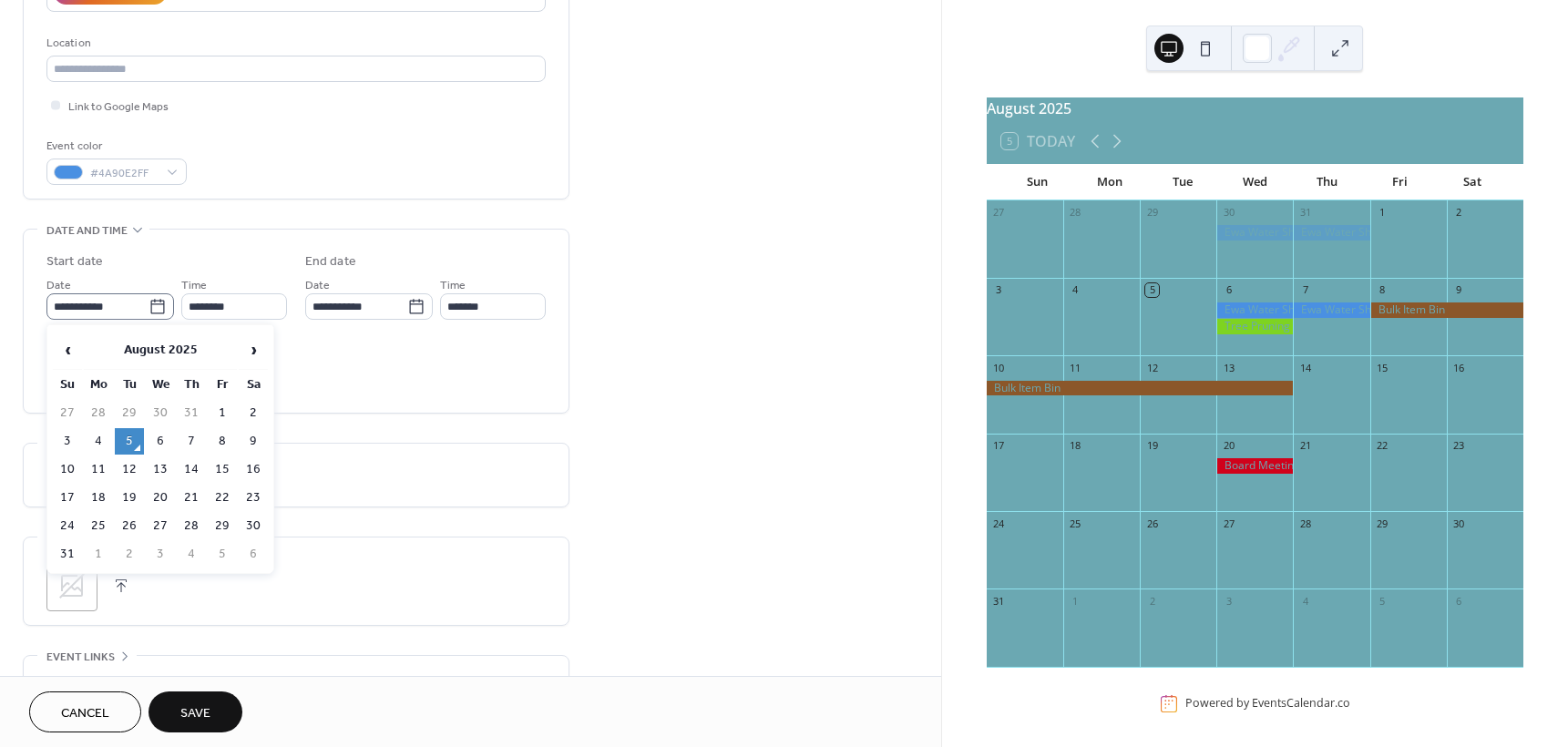 click 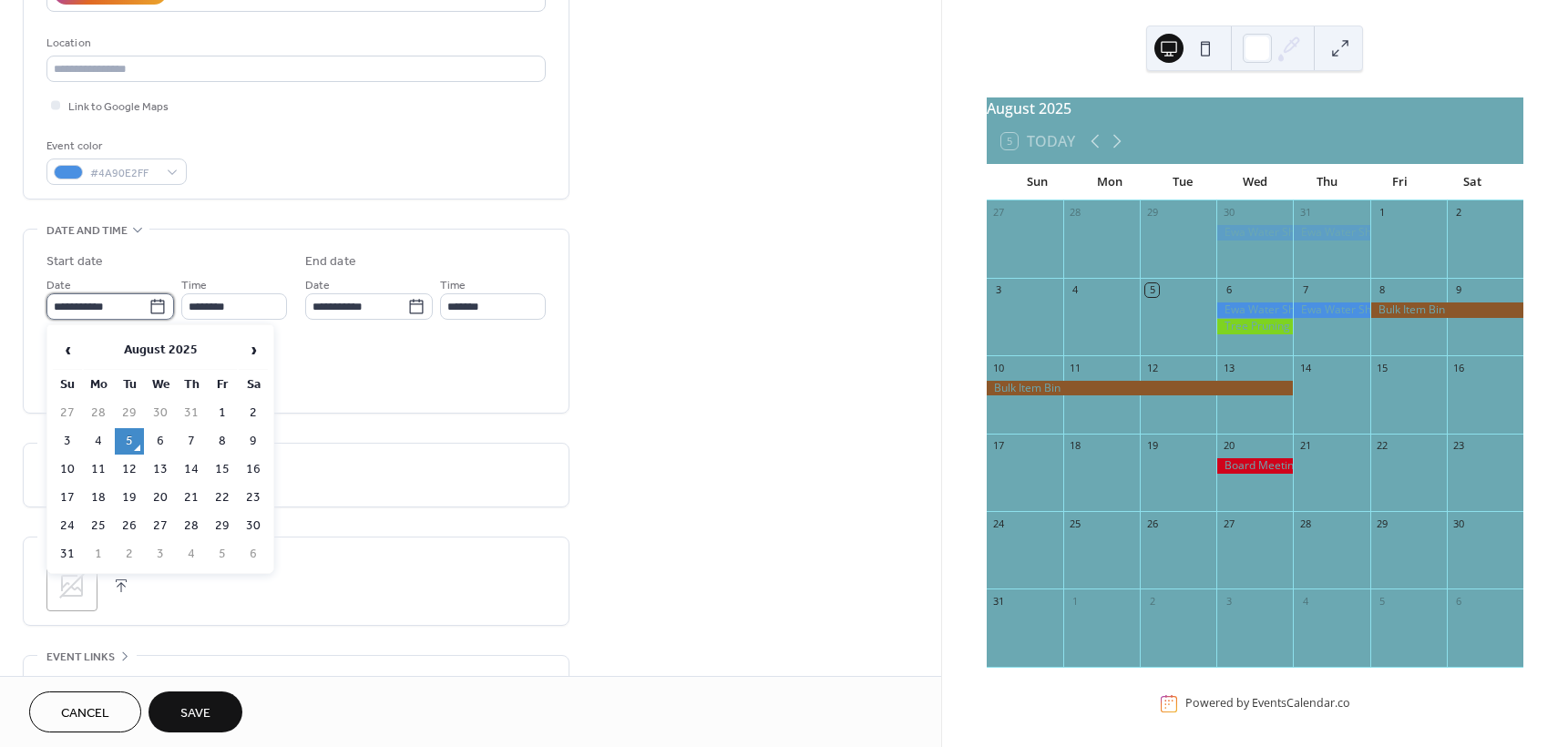 click on "**********" at bounding box center (97, 306) 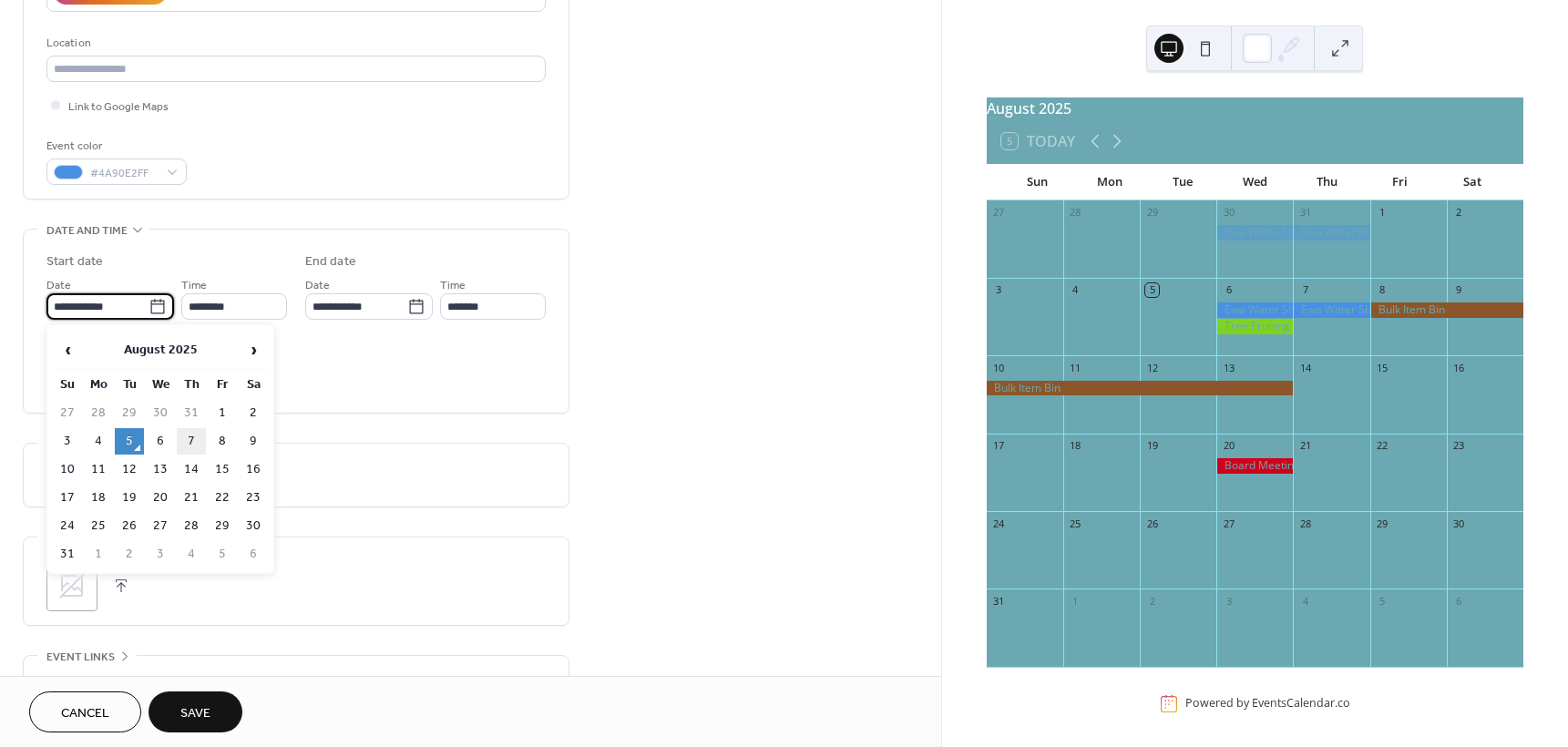 click on "7" at bounding box center (191, 441) 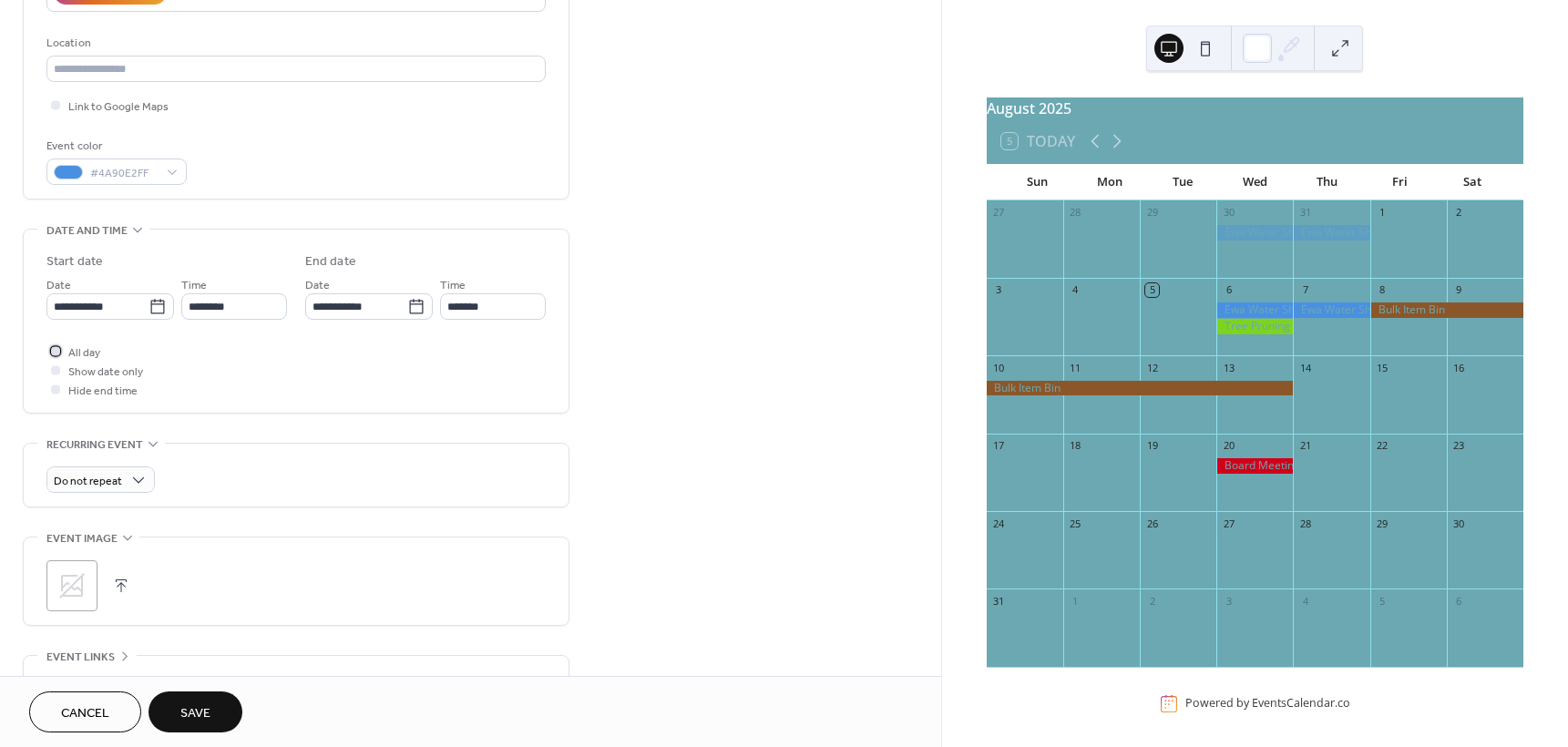 drag, startPoint x: 52, startPoint y: 350, endPoint x: 149, endPoint y: 407, distance: 112.50778 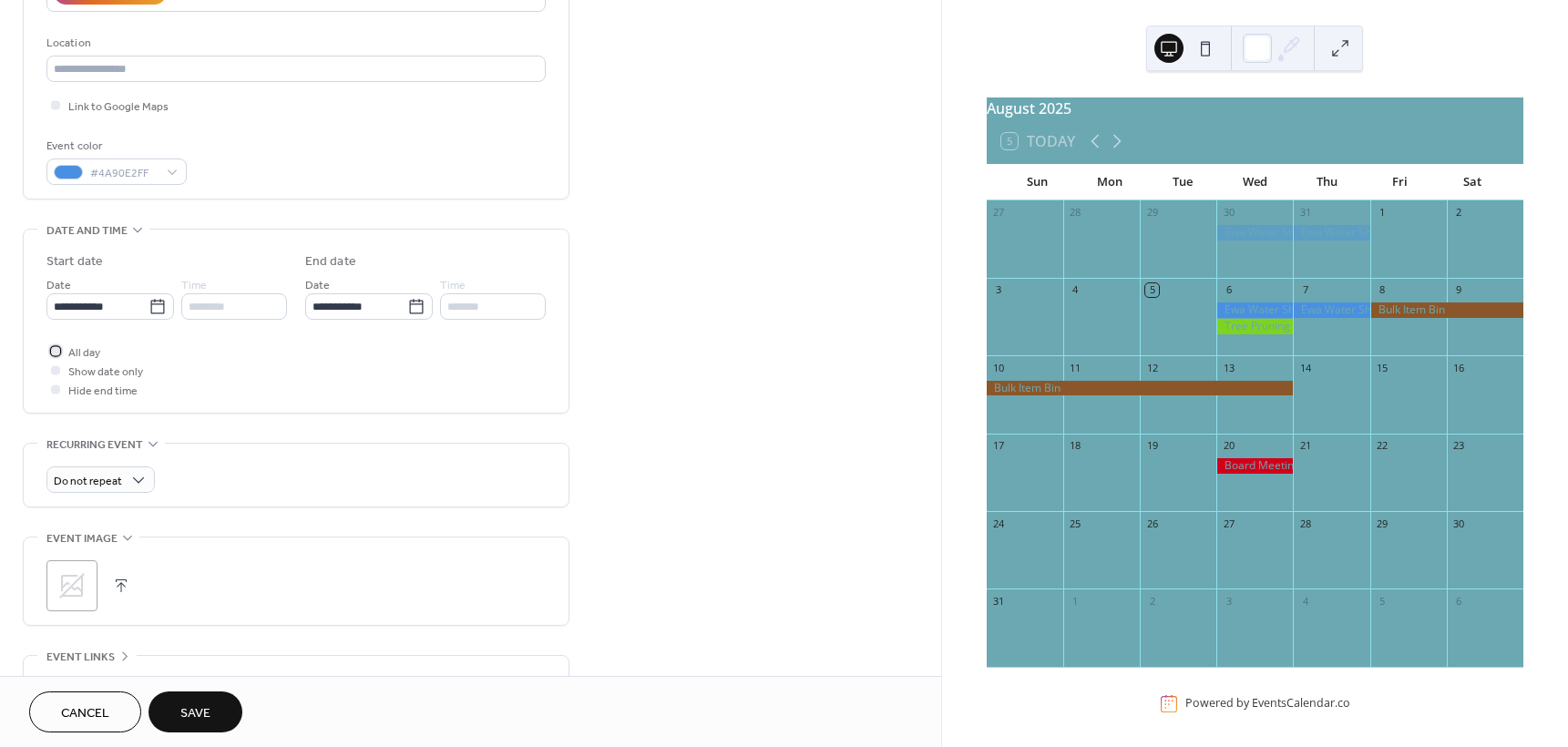 scroll, scrollTop: 0, scrollLeft: 0, axis: both 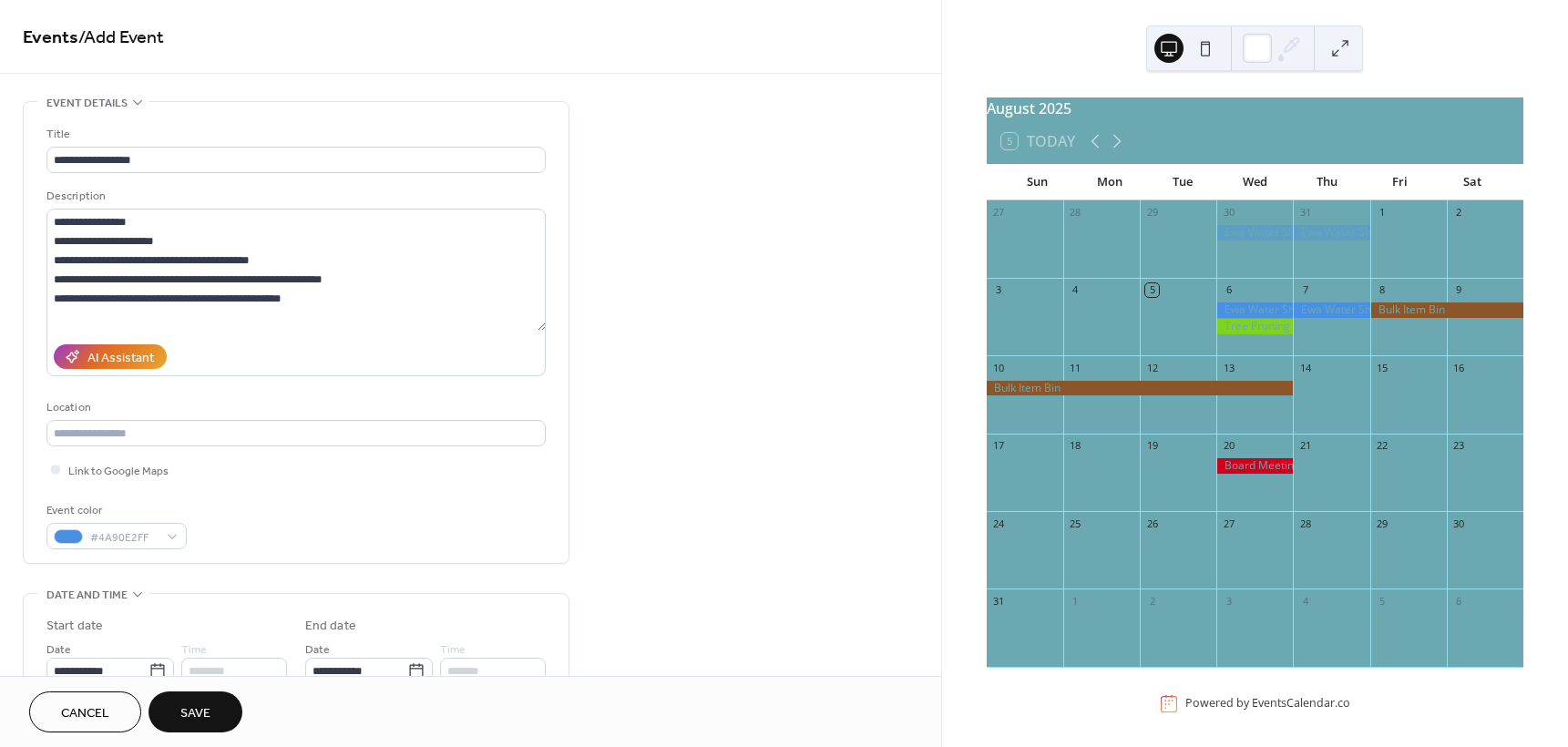 click on "Save" at bounding box center [195, 713] 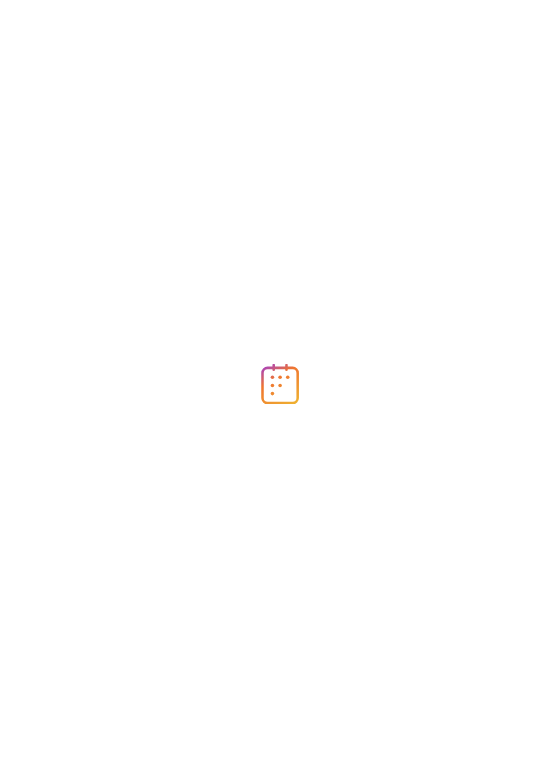 scroll, scrollTop: 0, scrollLeft: 0, axis: both 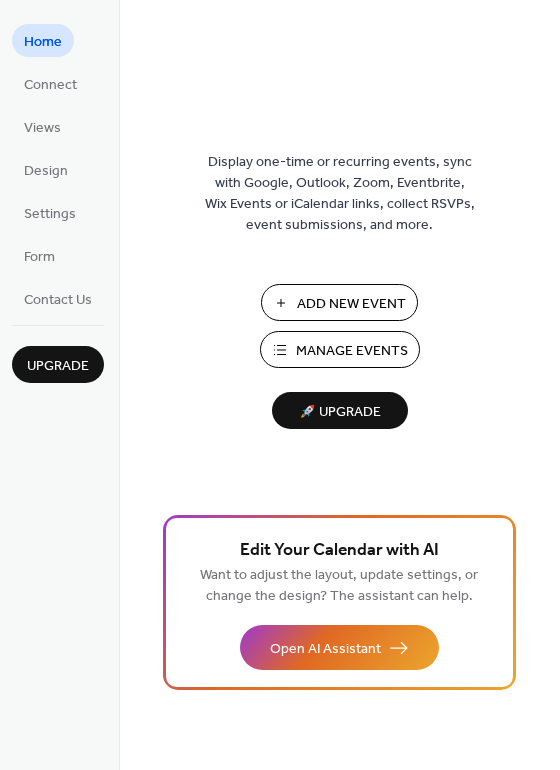 click on "Add New Event" at bounding box center [351, 304] 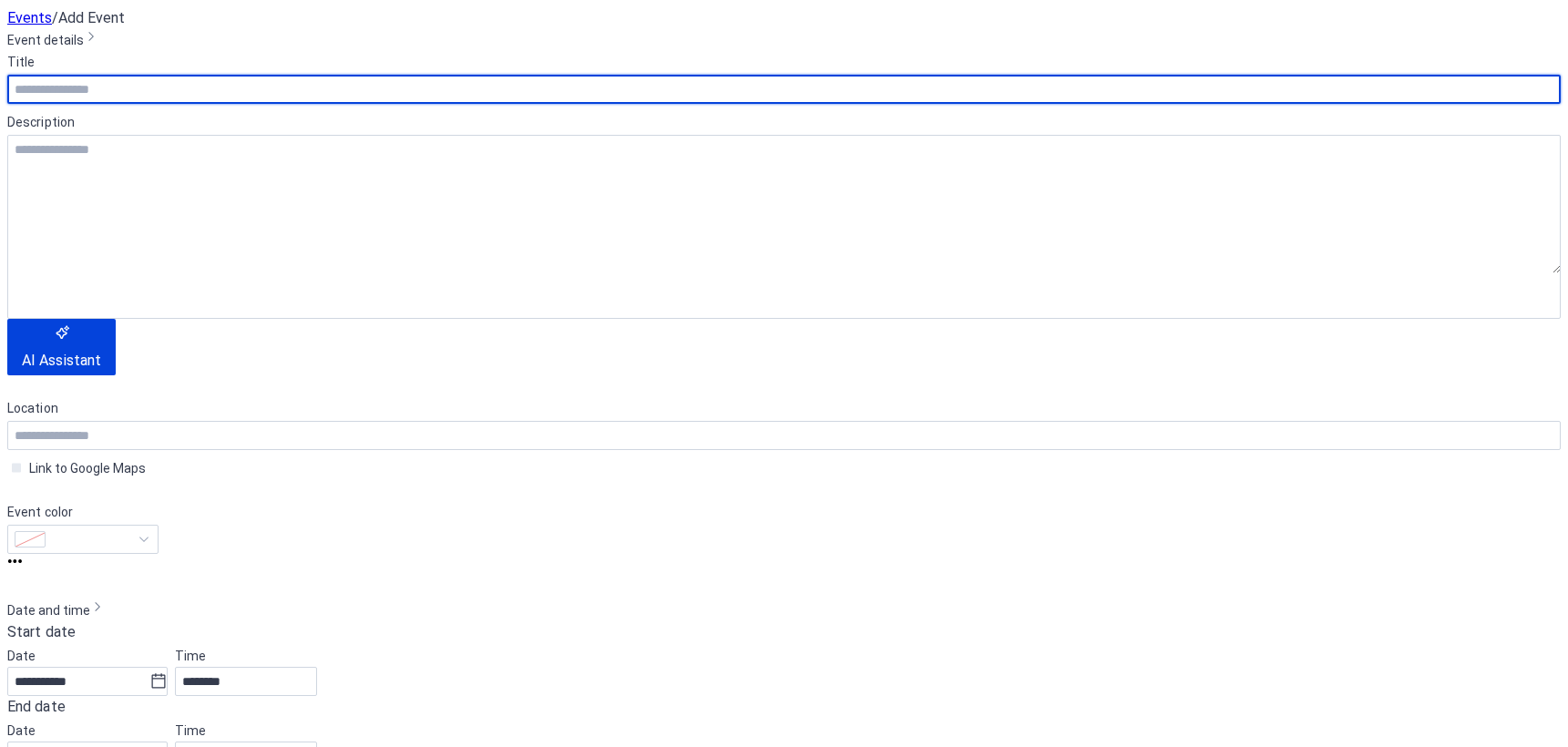scroll, scrollTop: 0, scrollLeft: 0, axis: both 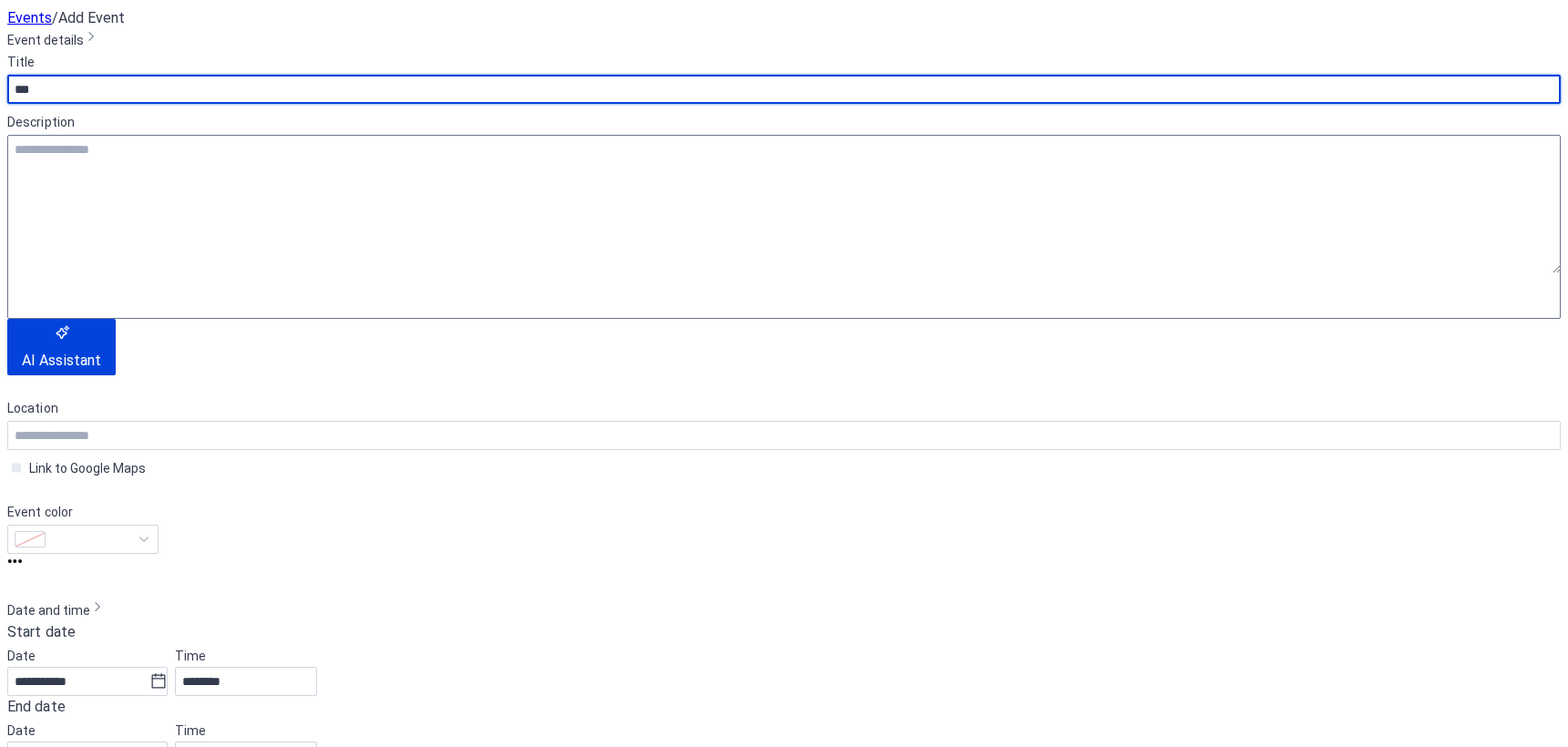 type on "**********" 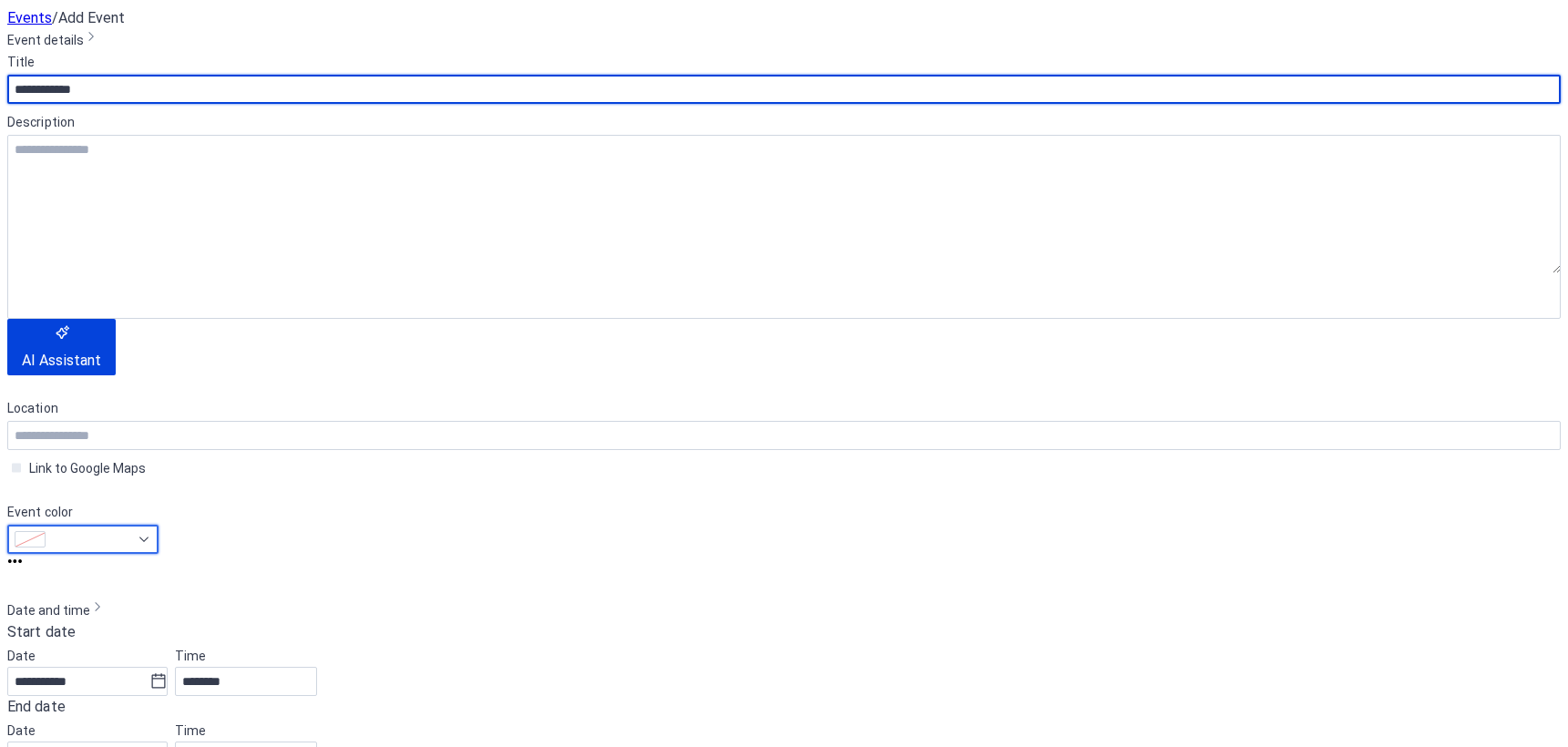 click at bounding box center (83, 539) 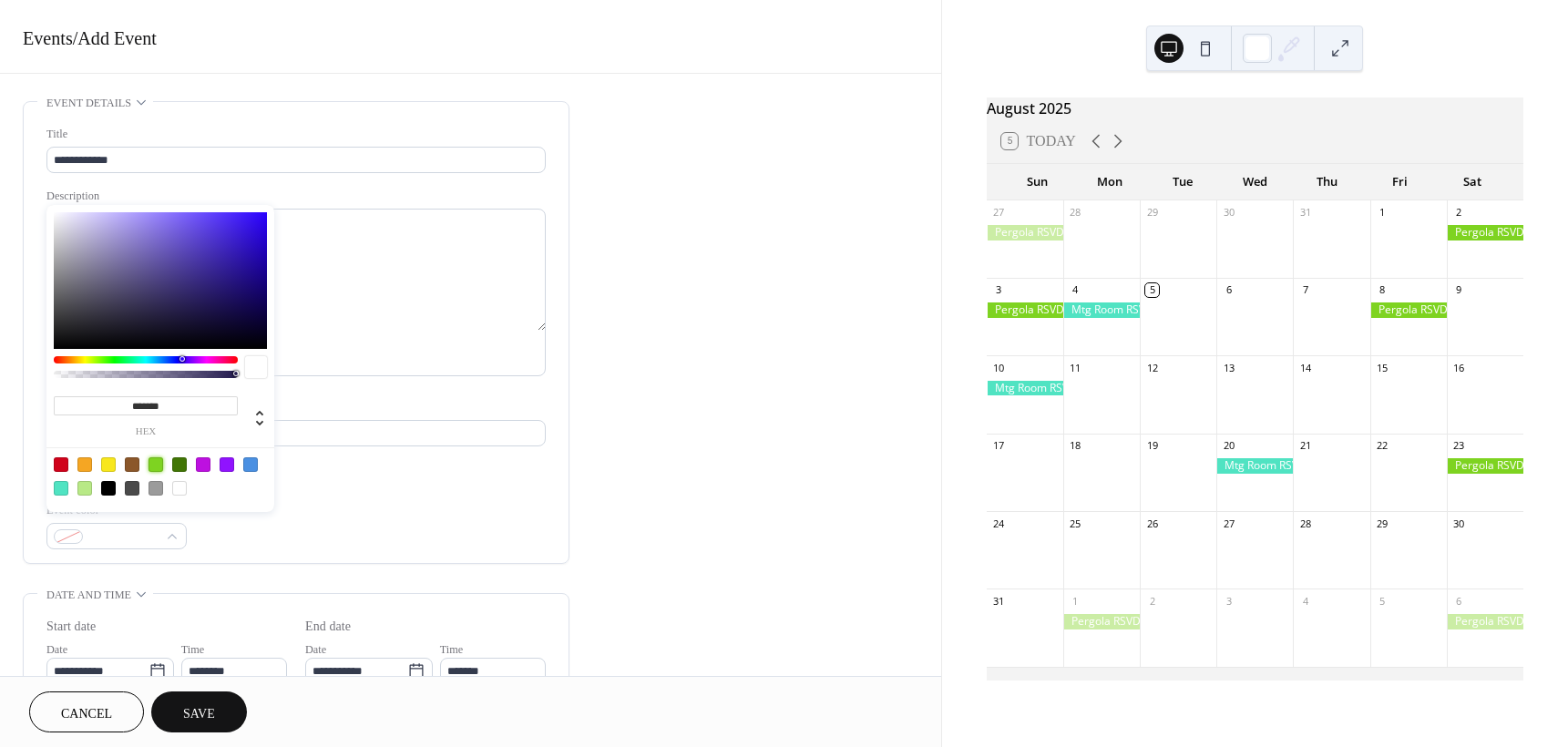 click at bounding box center (156, 465) 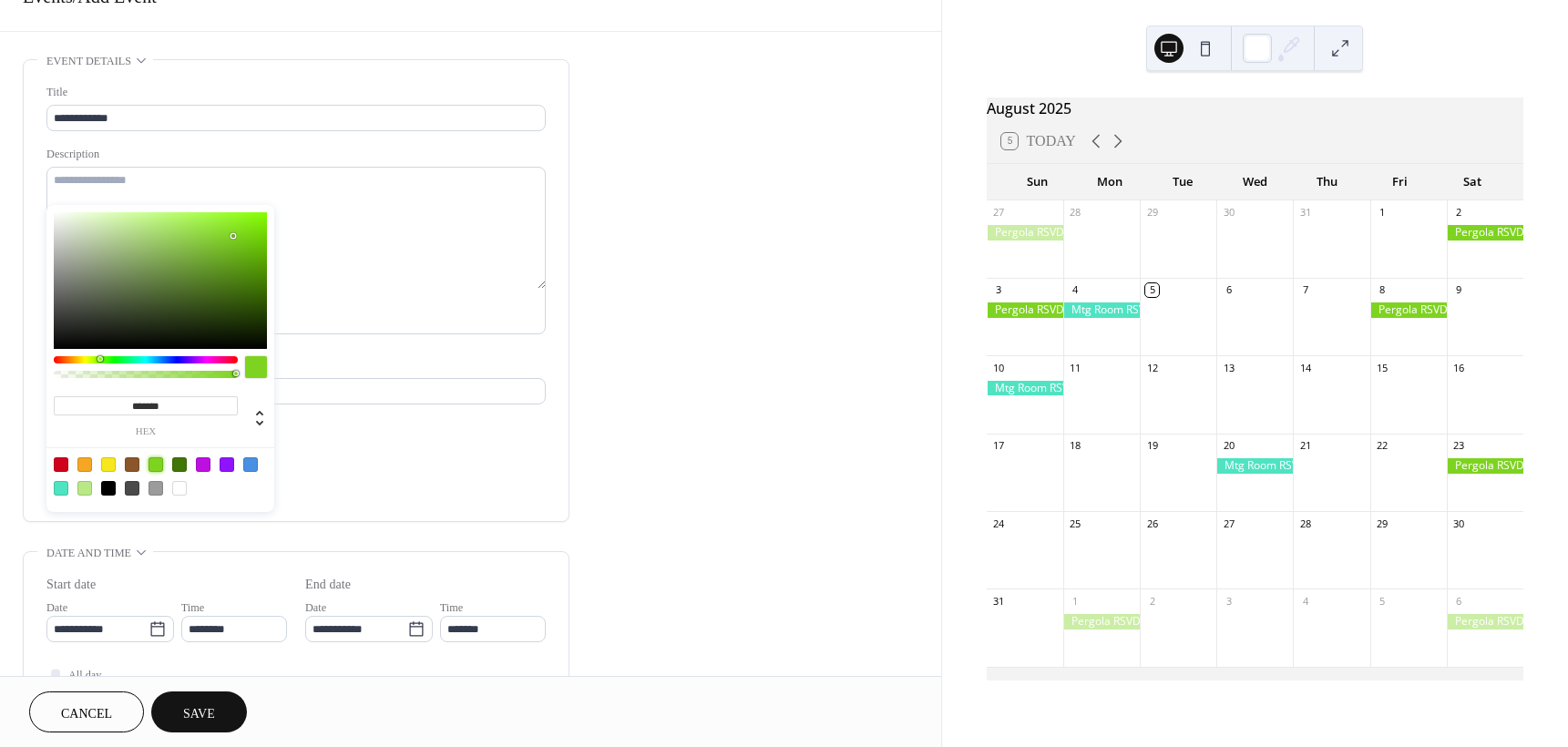 scroll, scrollTop: 273, scrollLeft: 0, axis: vertical 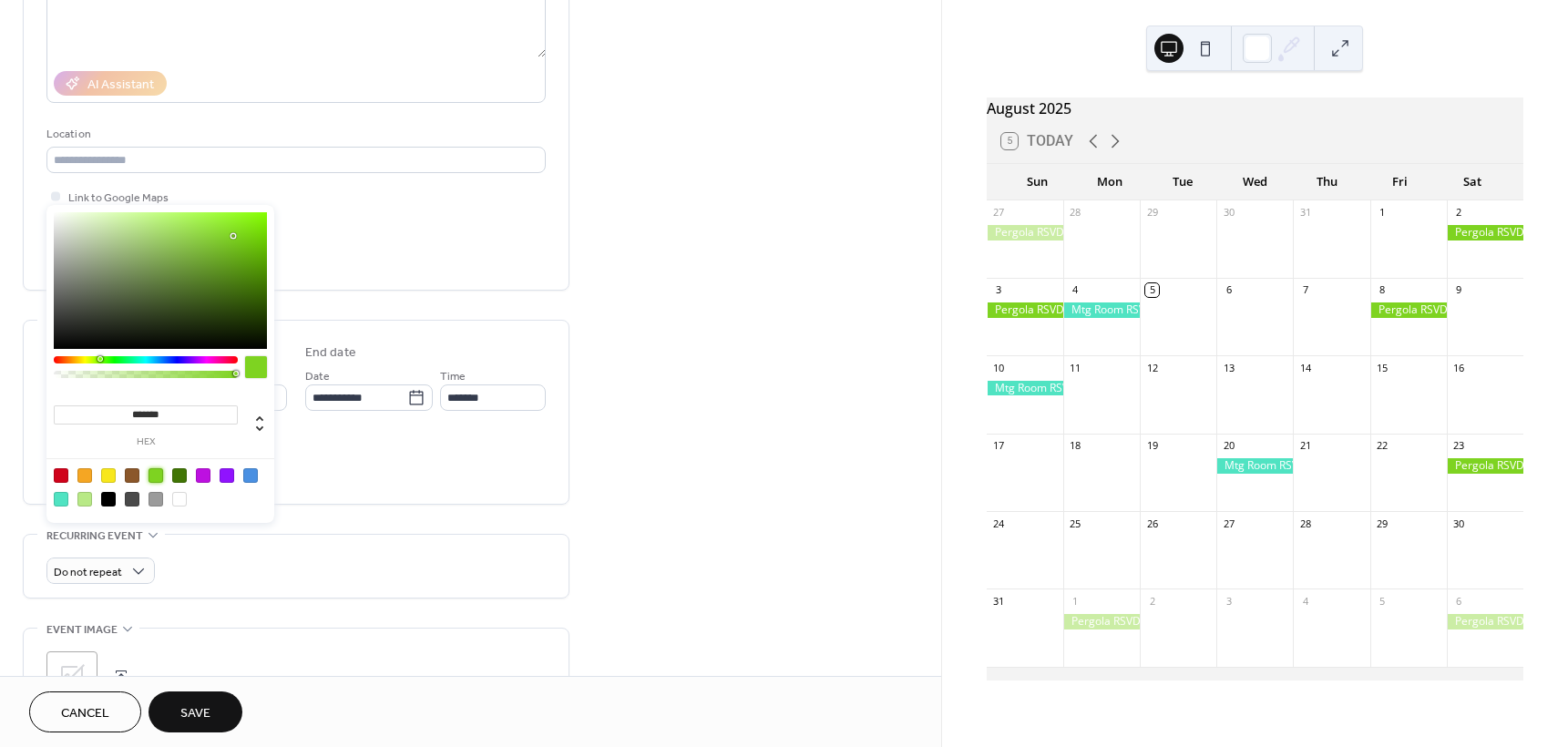 click on "All day Show date only Hide end time" at bounding box center (296, 461) 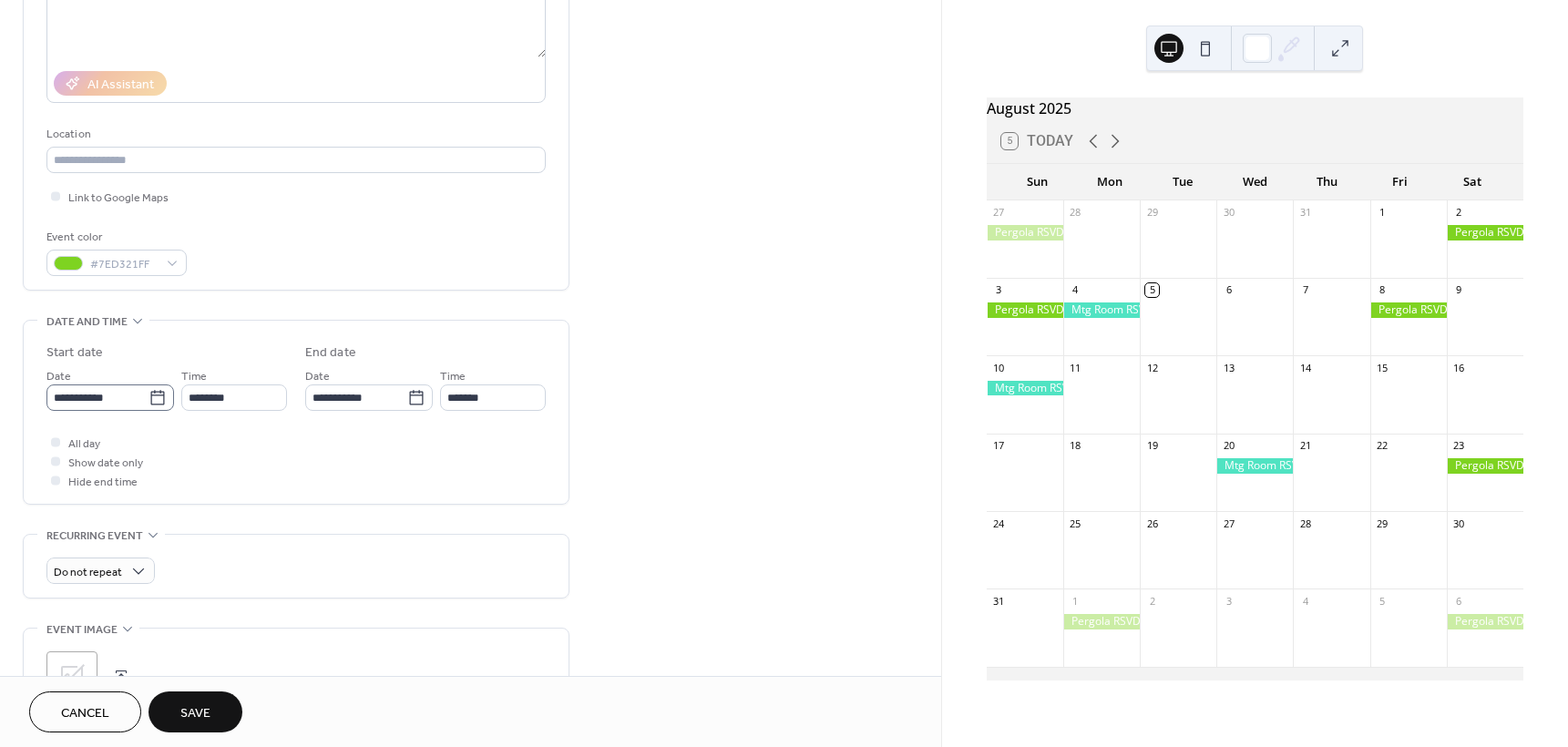 click 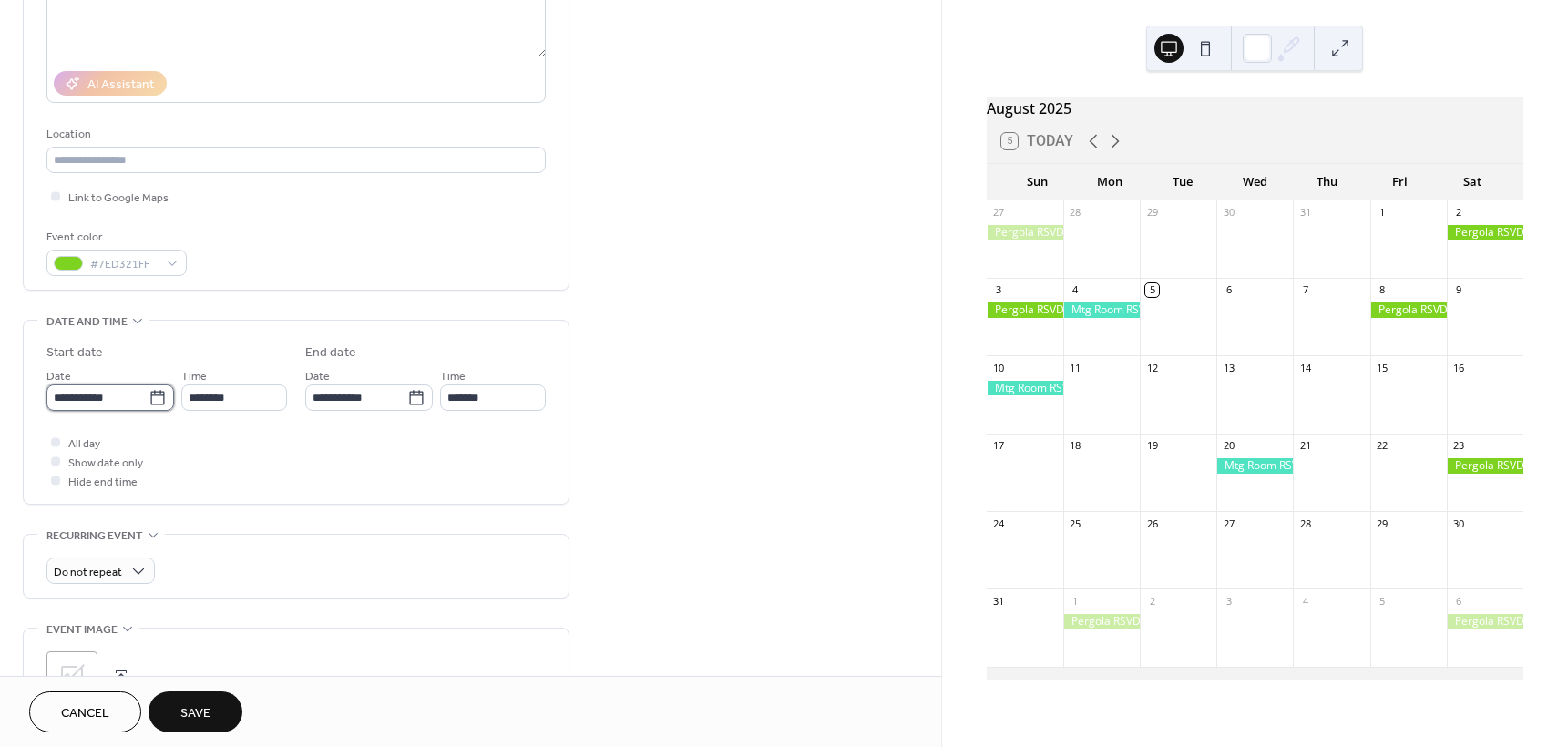 click on "**********" at bounding box center [97, 397] 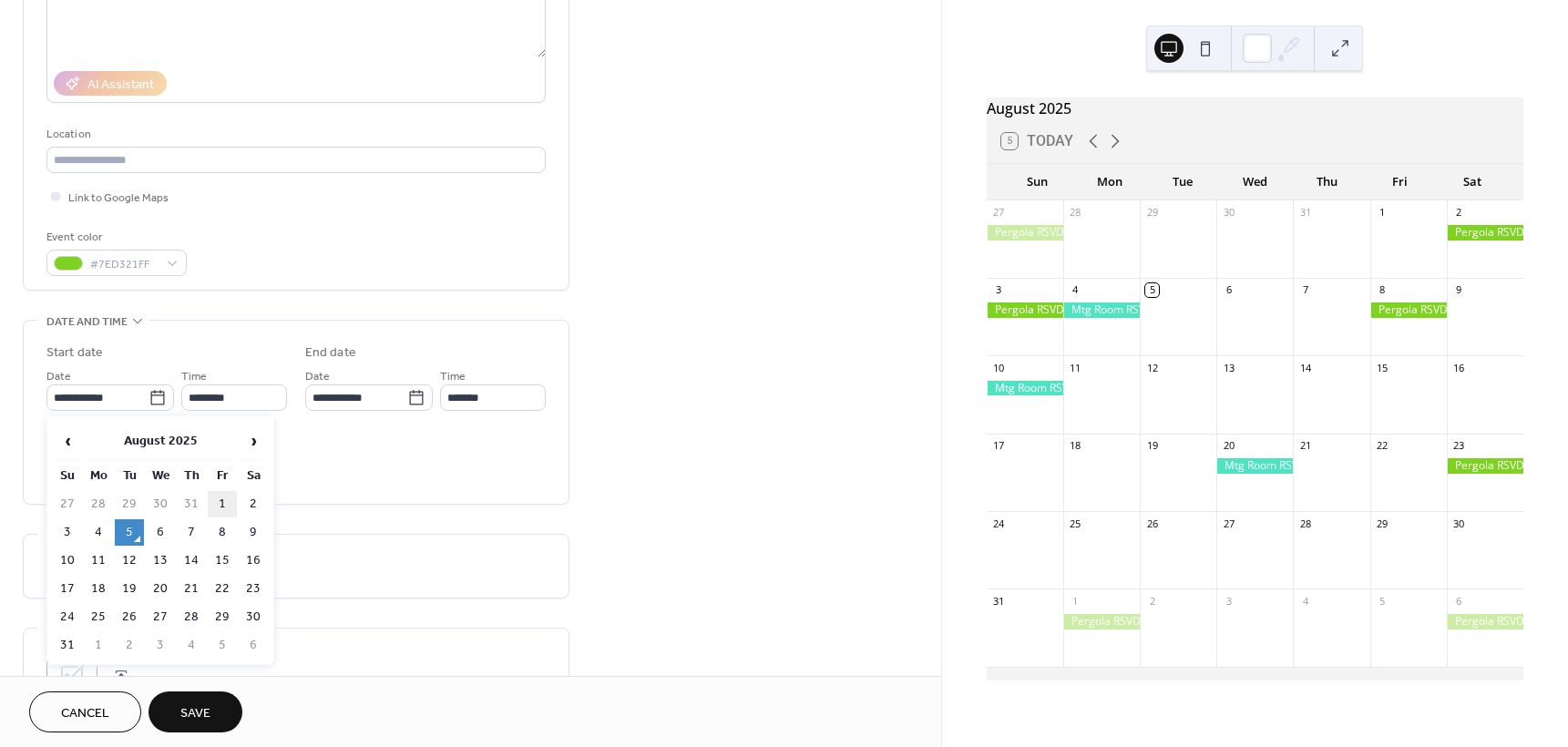 click on "1" at bounding box center (222, 504) 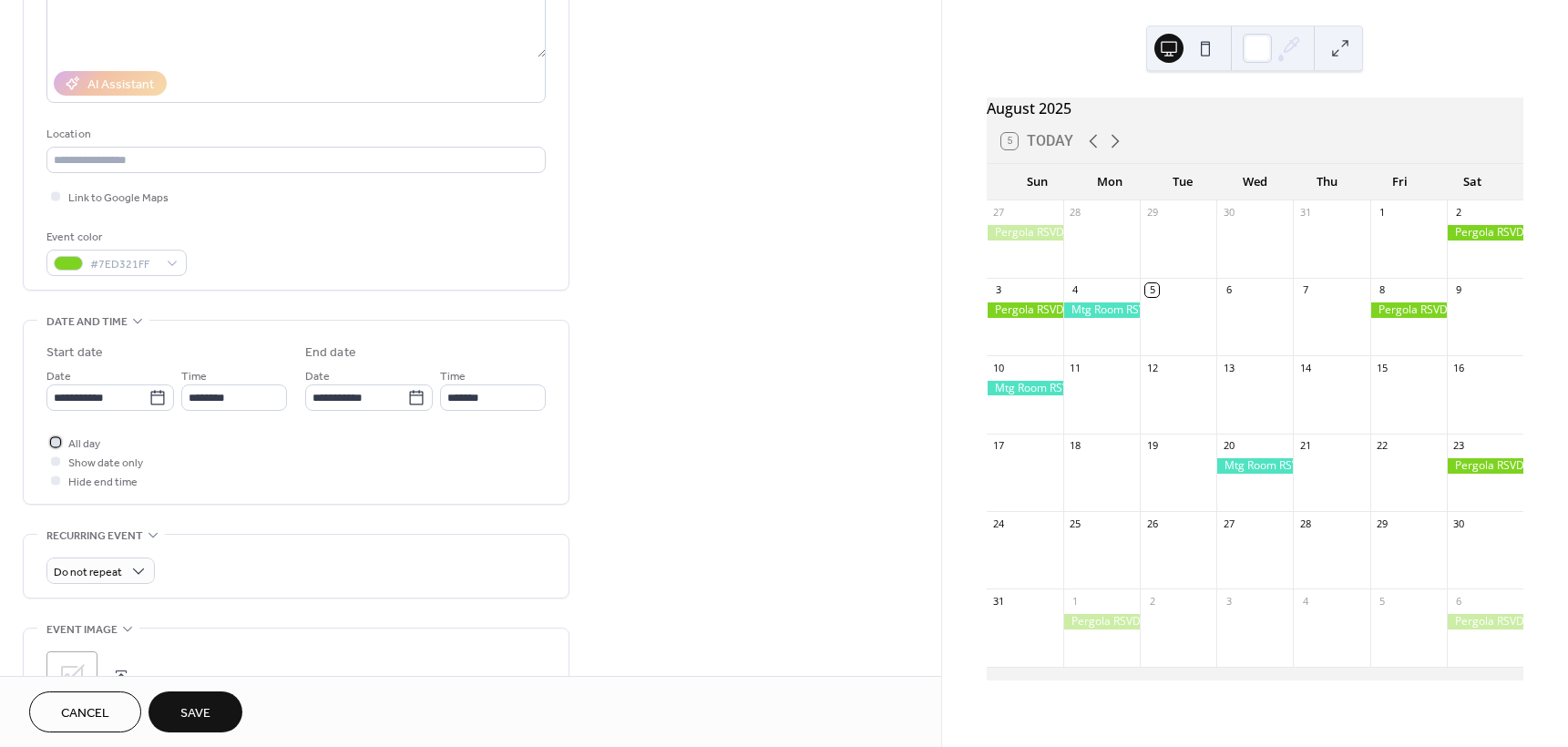 click at bounding box center (56, 442) 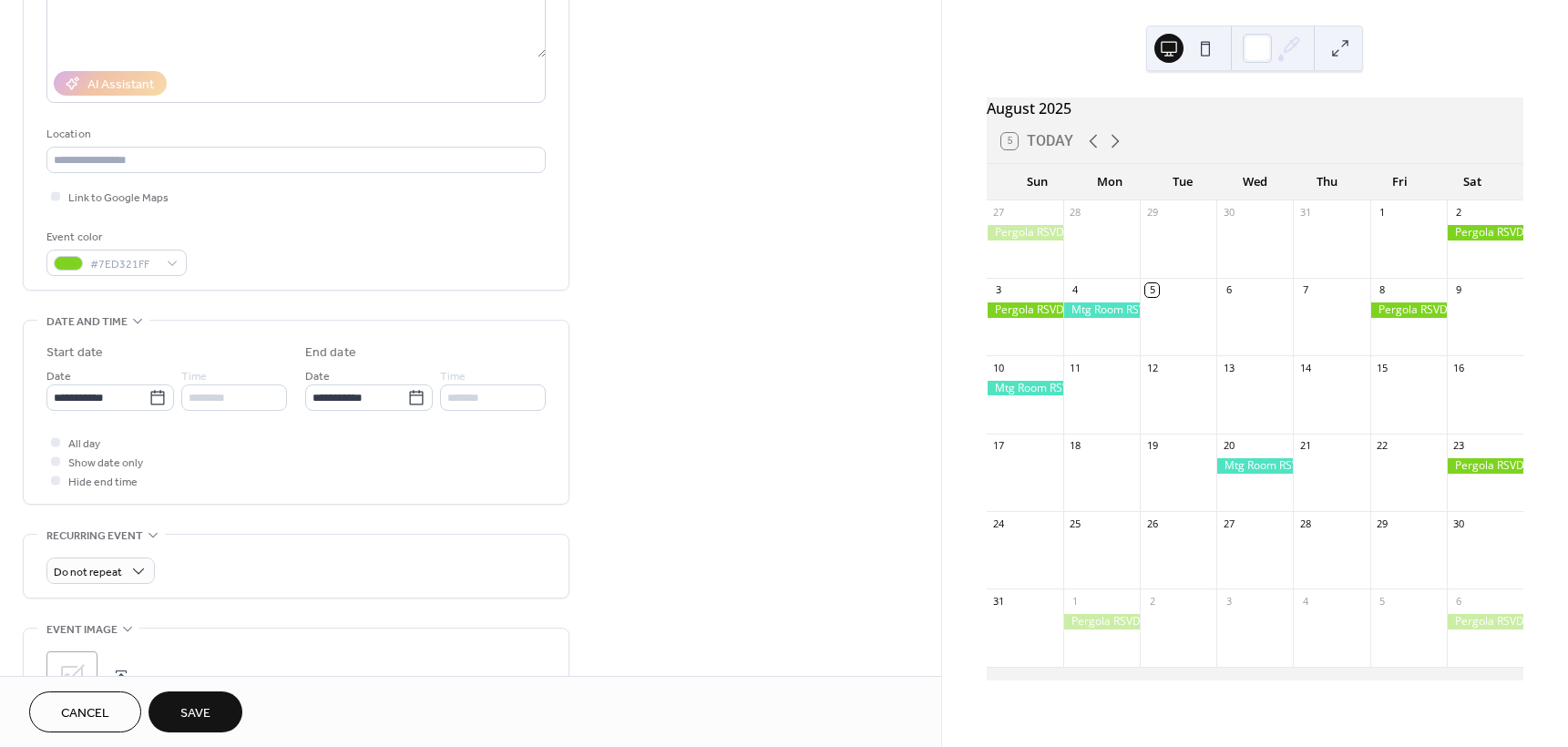 click on "Save" at bounding box center [195, 713] 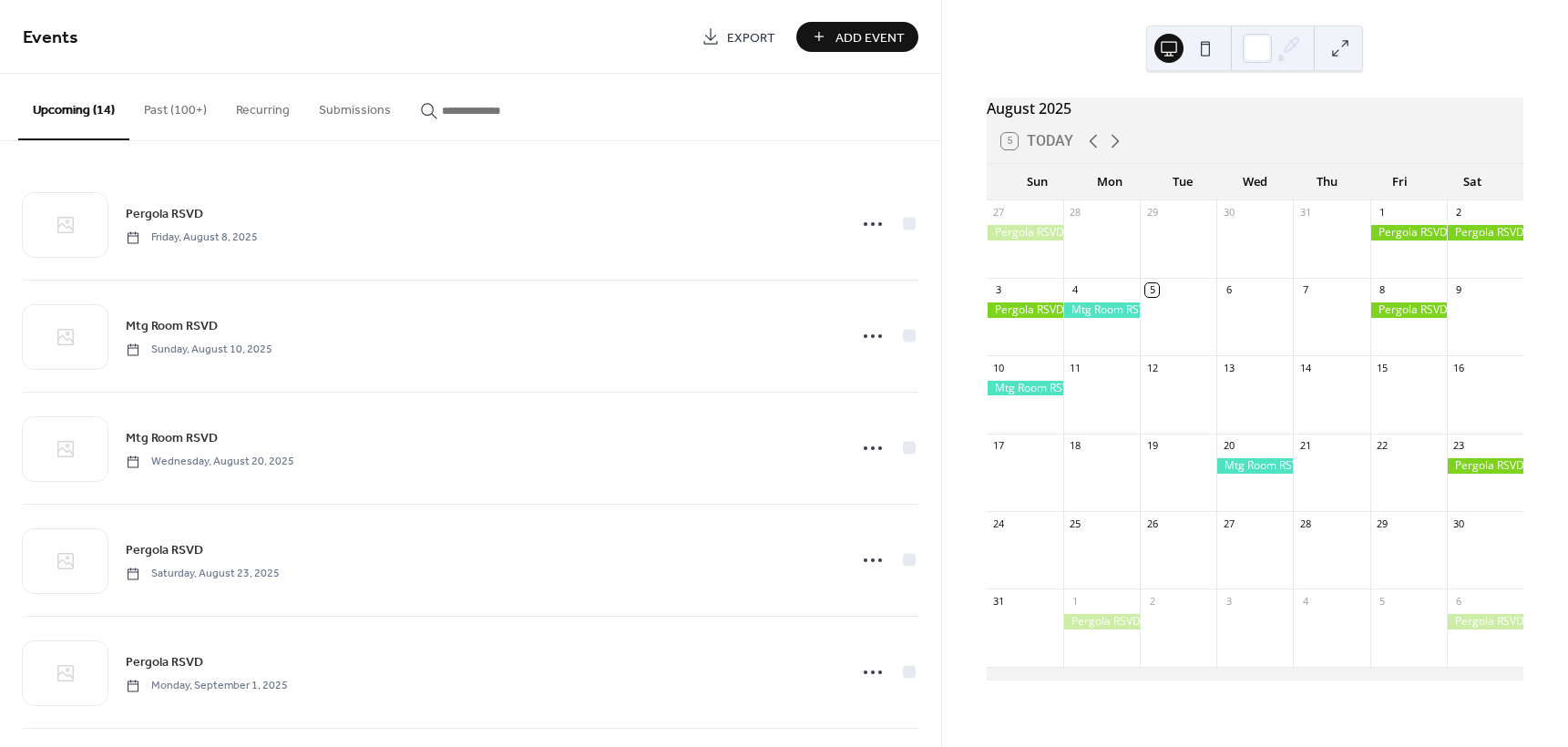 click on "Add Event" at bounding box center (870, 37) 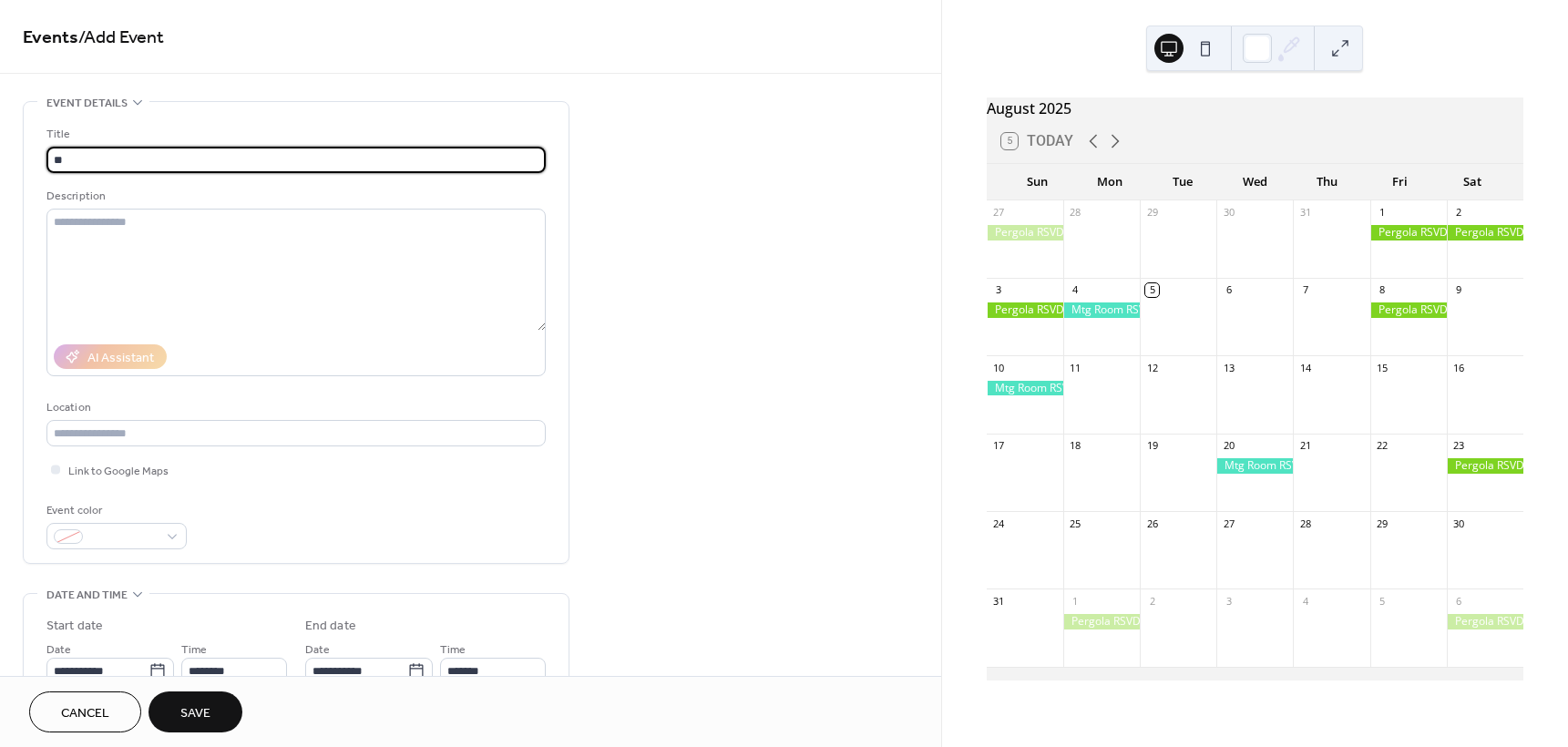 type on "**********" 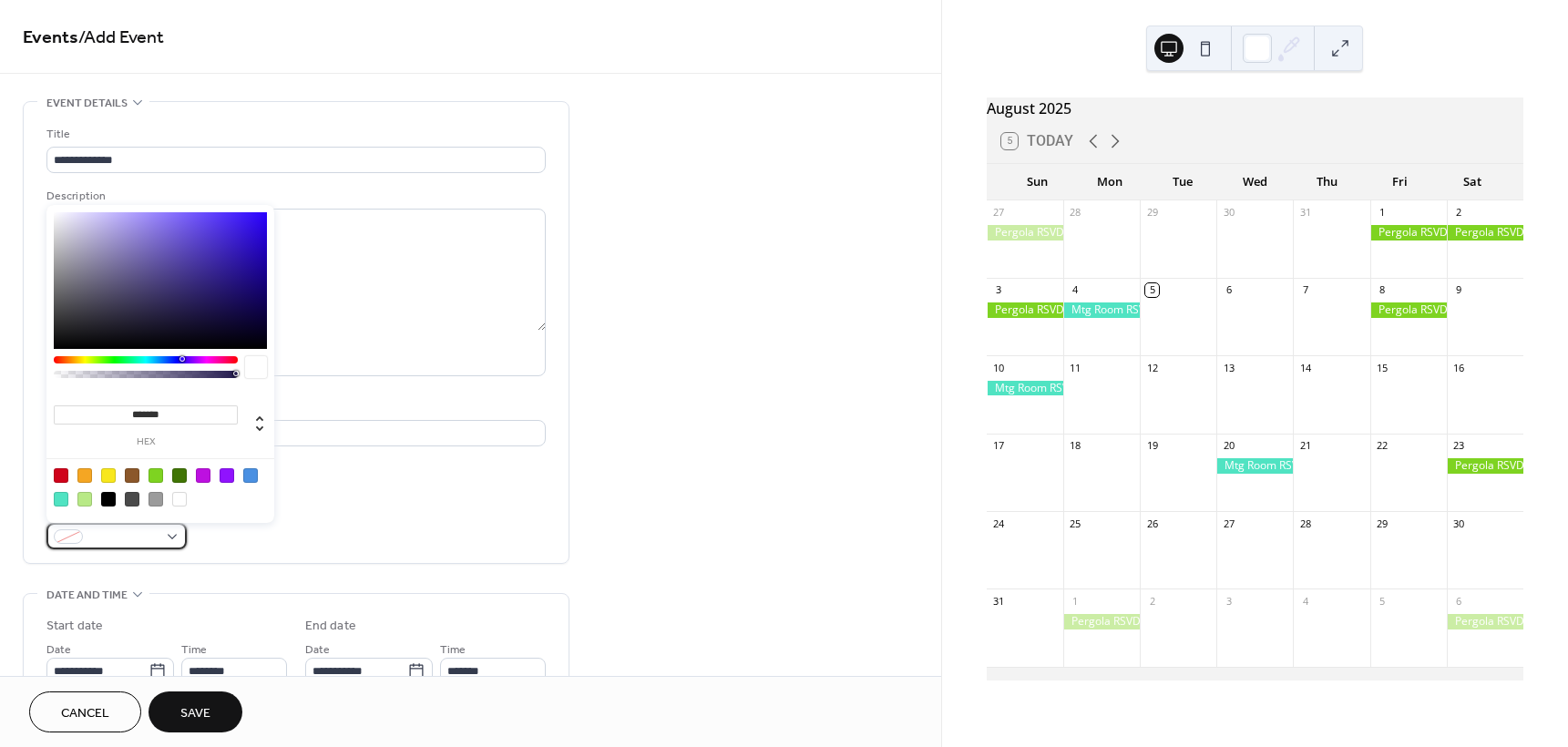 click at bounding box center (117, 536) 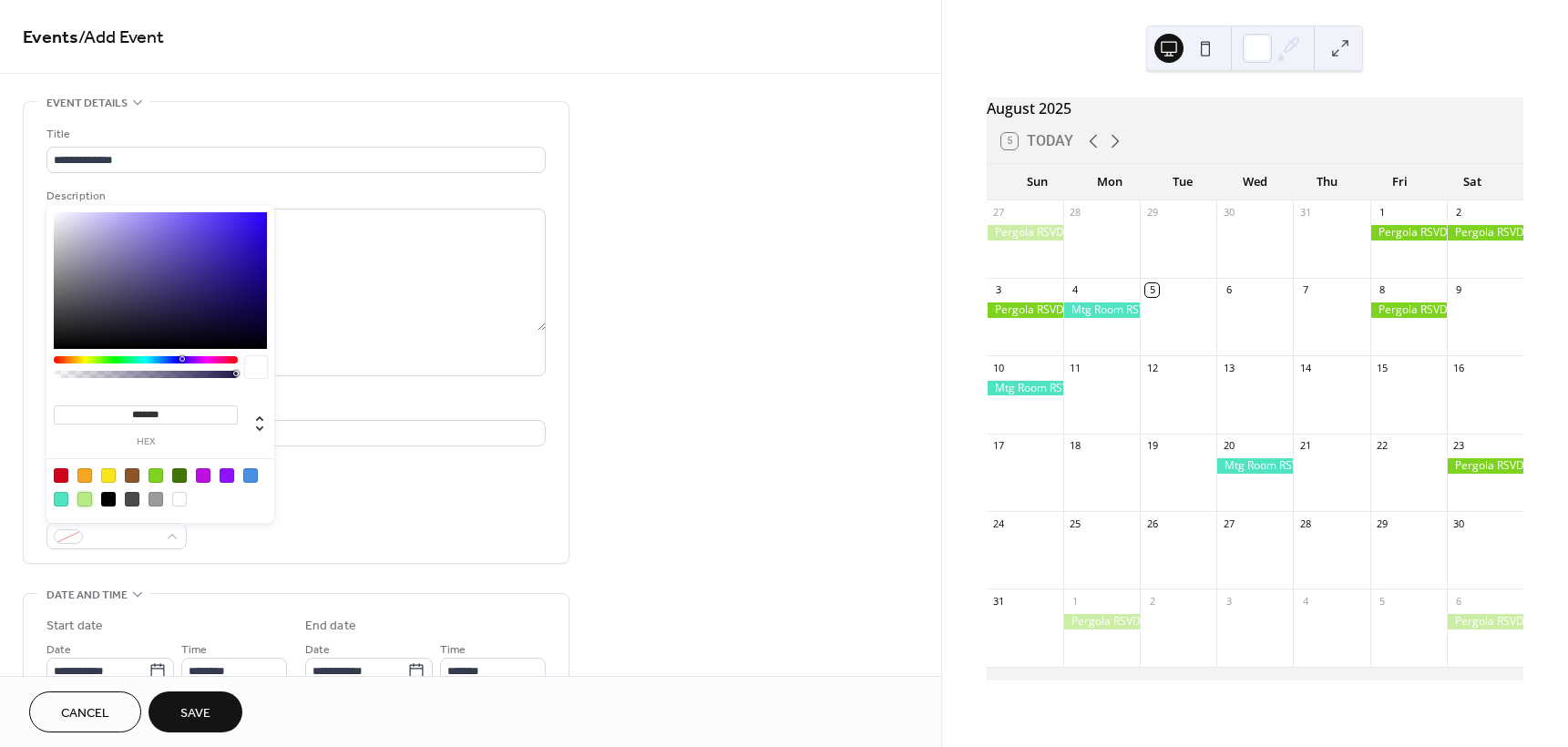 click at bounding box center [85, 499] 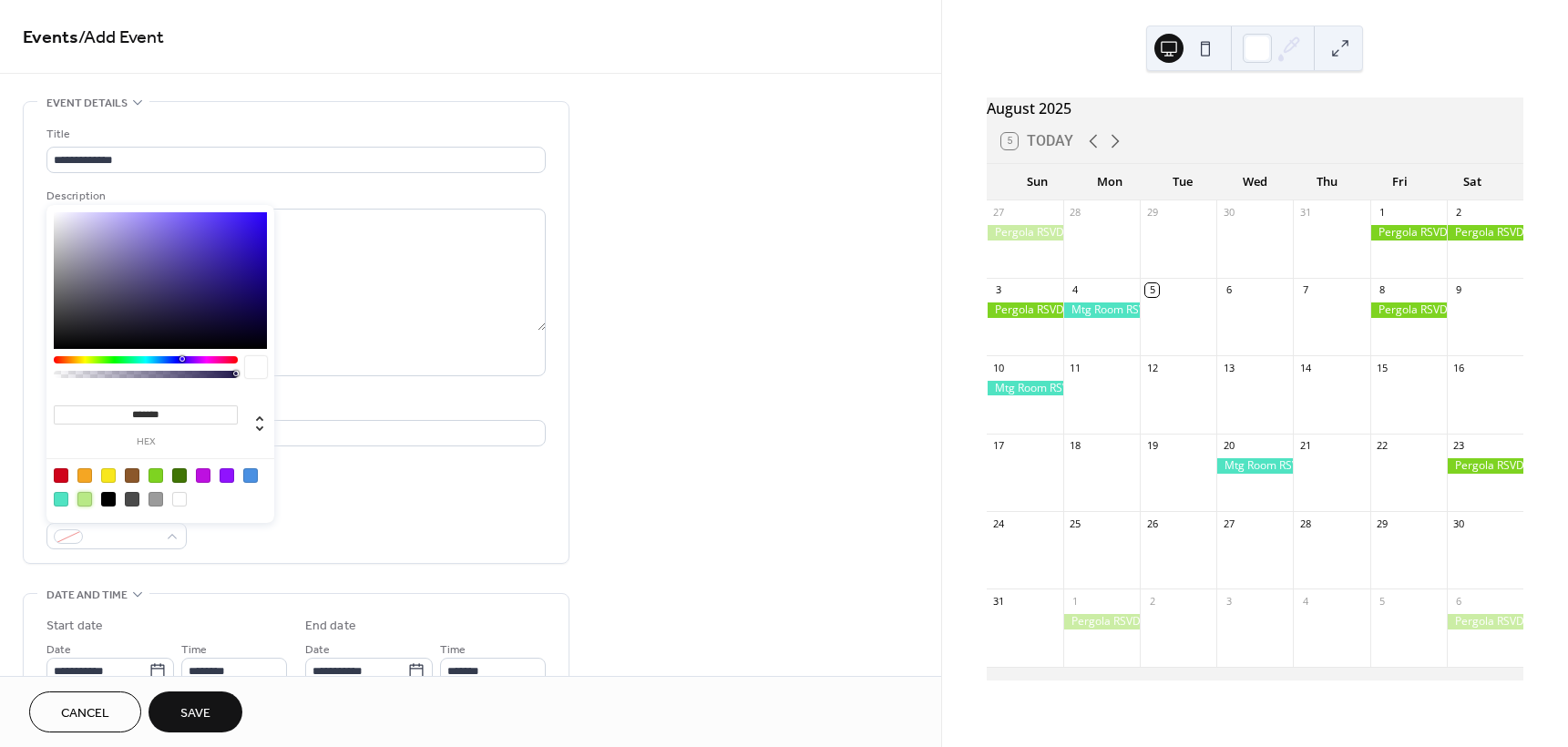 type on "*******" 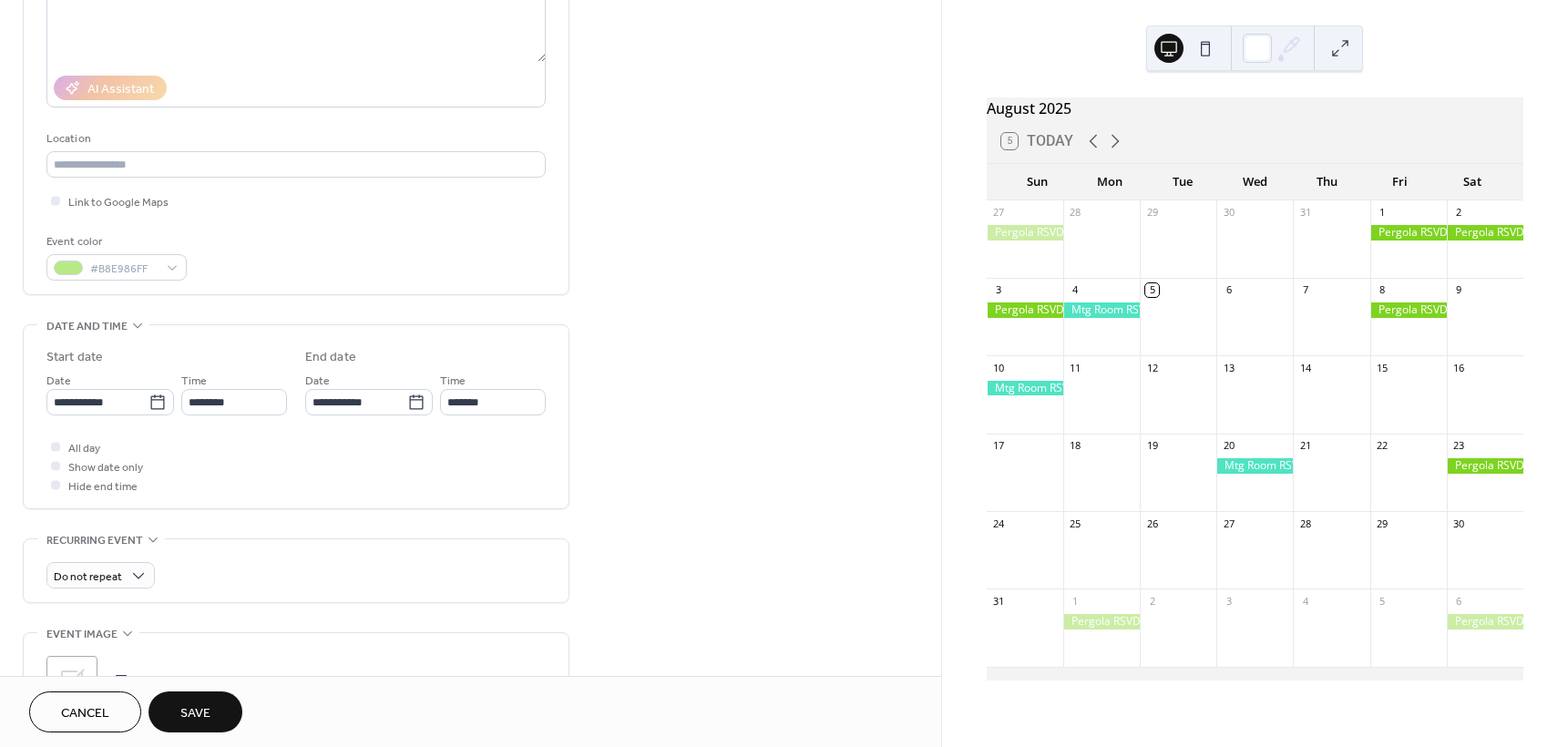 scroll, scrollTop: 273, scrollLeft: 0, axis: vertical 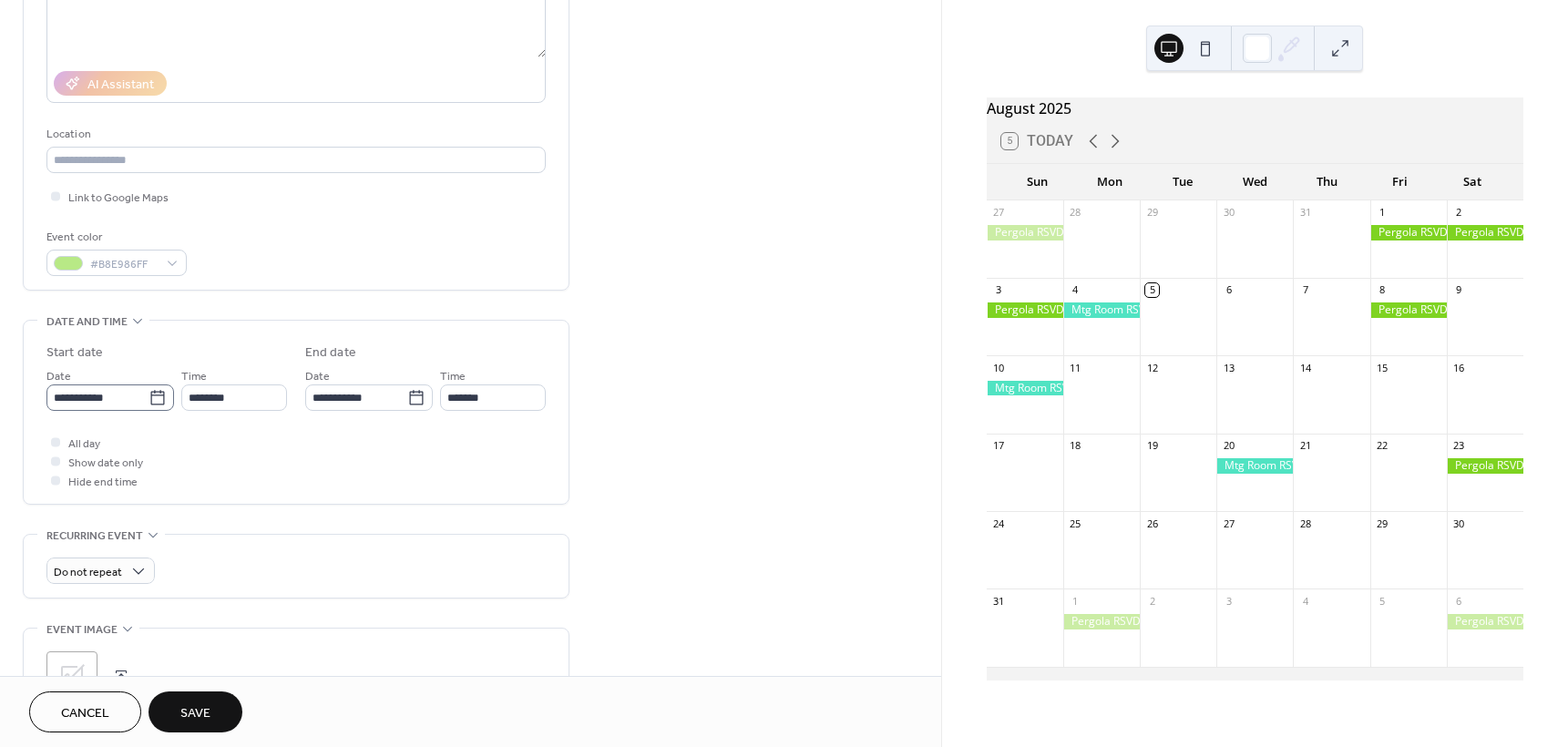 click 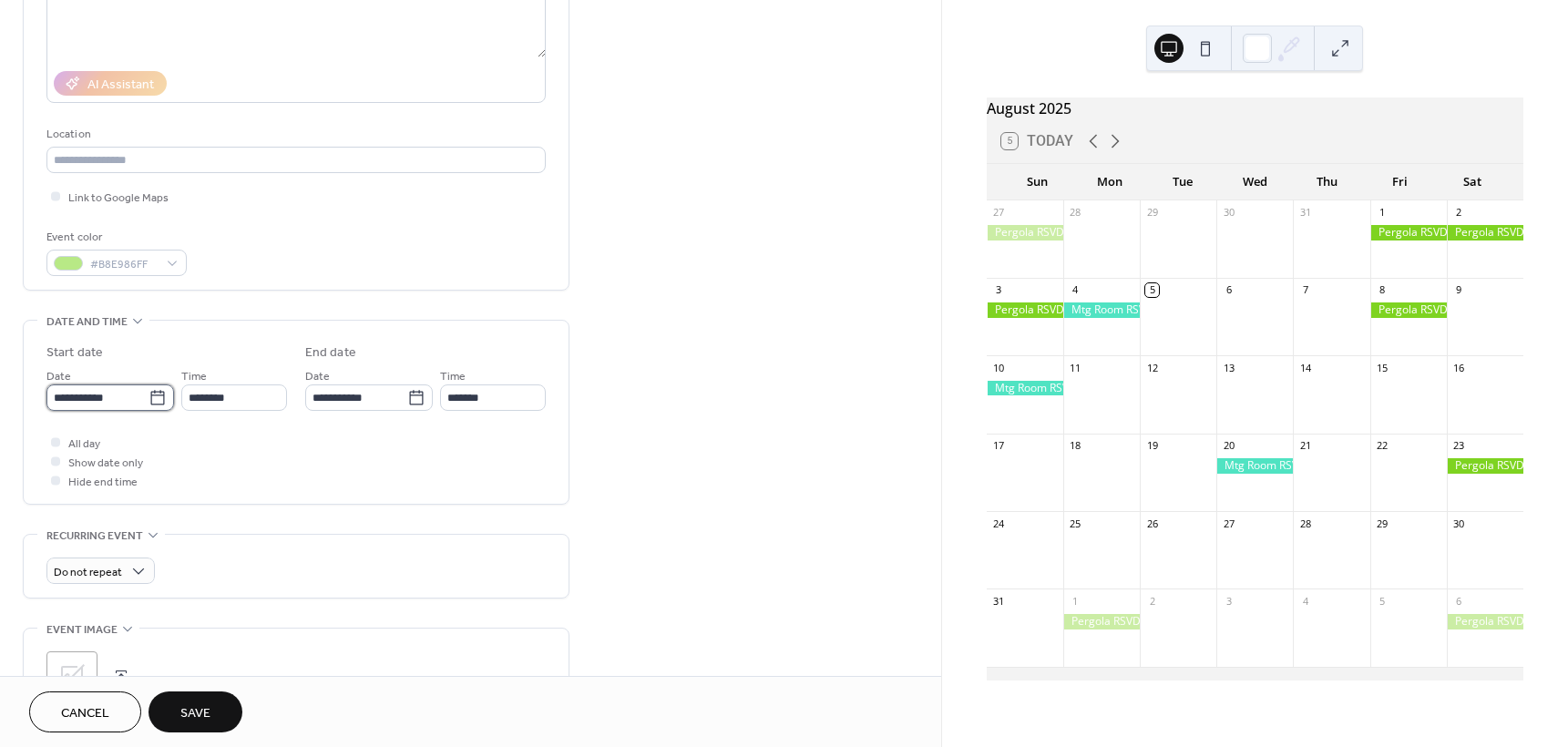 click on "**********" at bounding box center [97, 397] 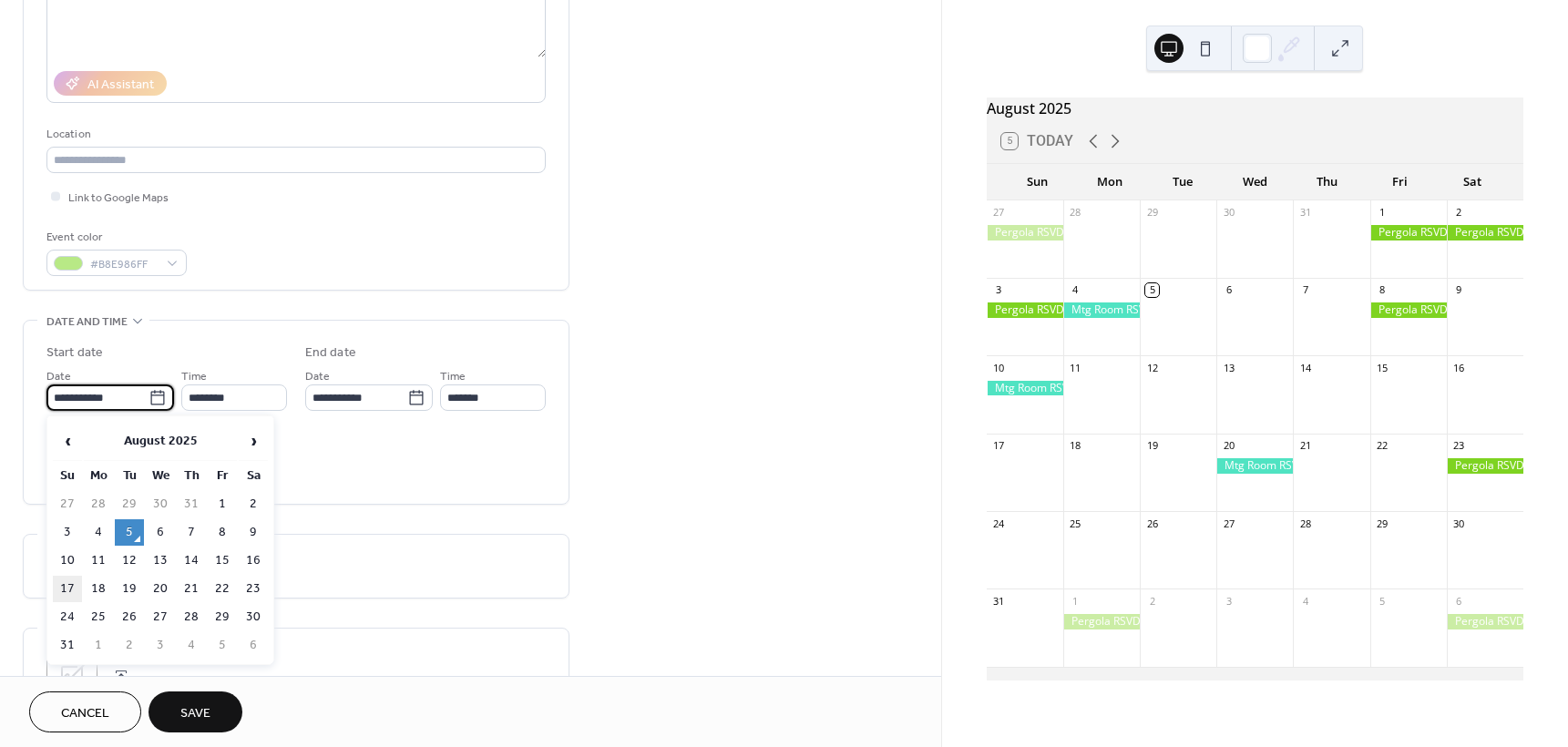 click on "17" at bounding box center [67, 588] 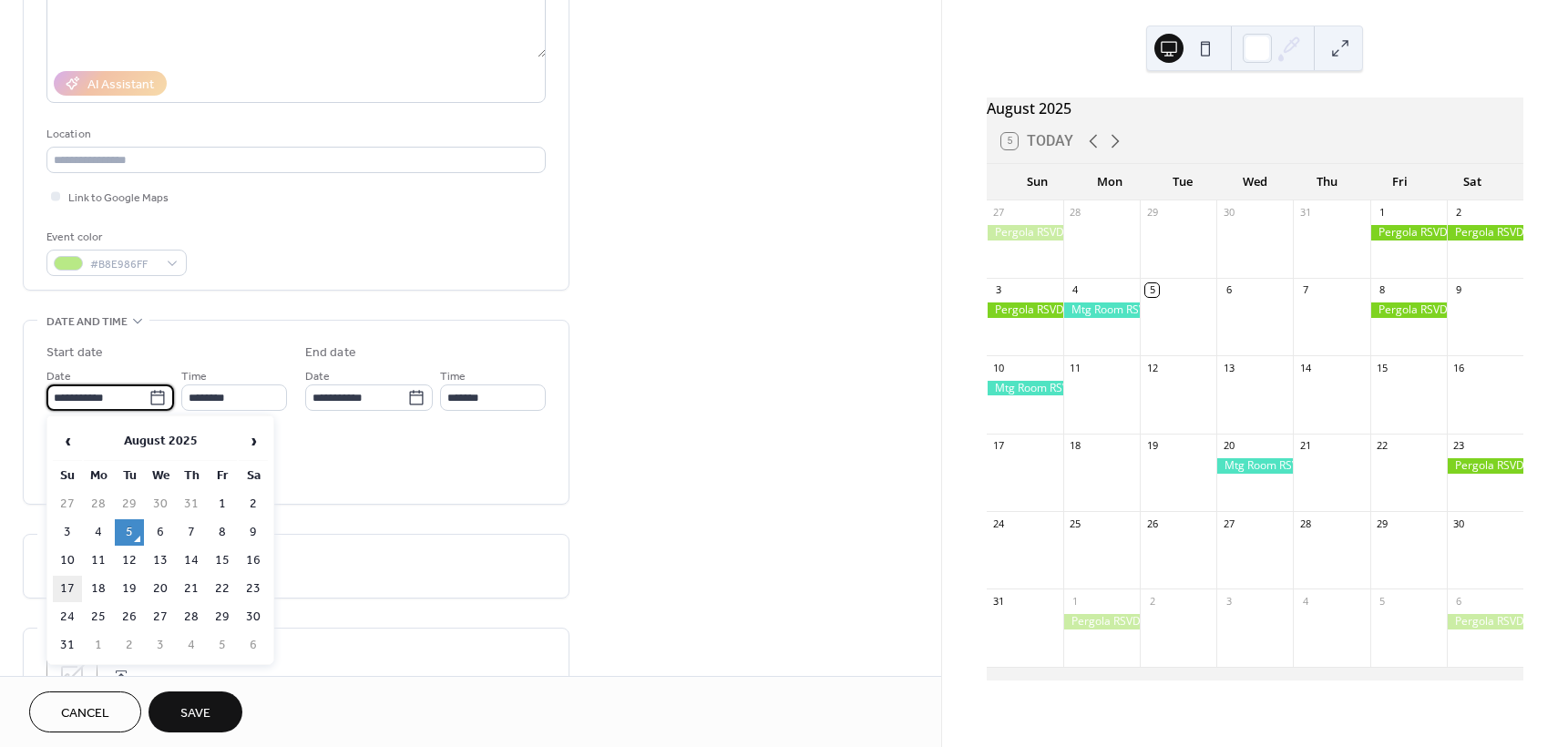 type on "**********" 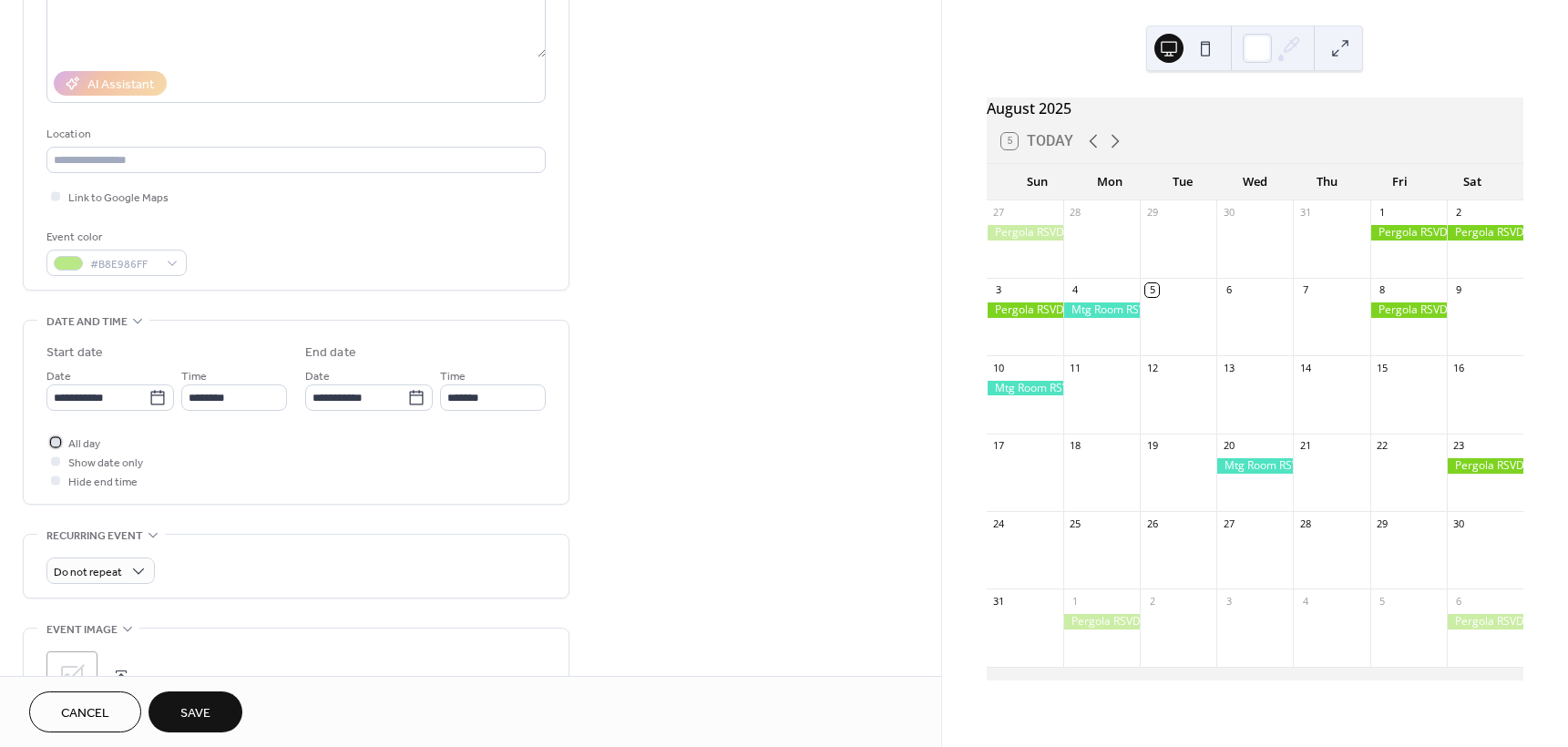 click at bounding box center [56, 442] 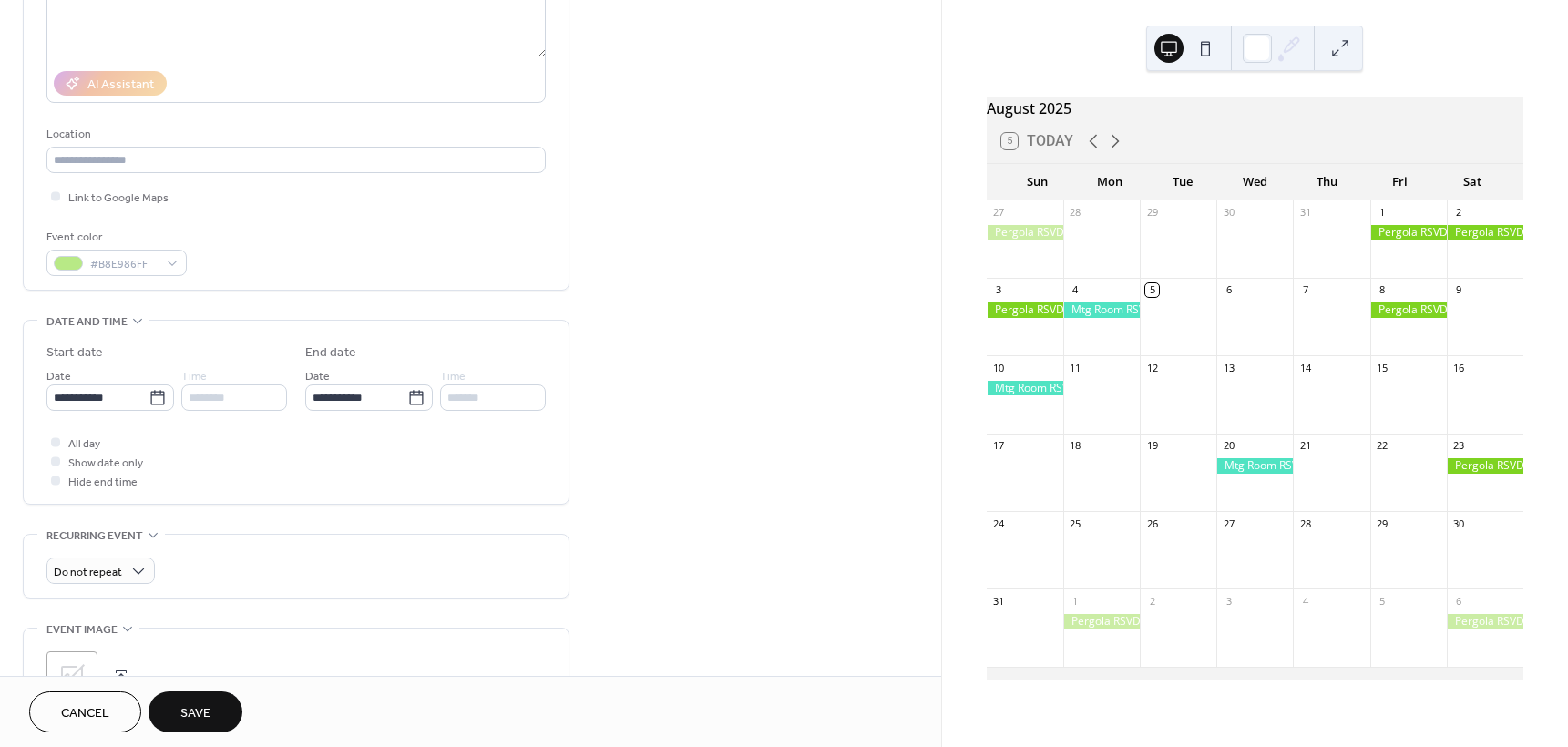 click on "Save" at bounding box center [195, 713] 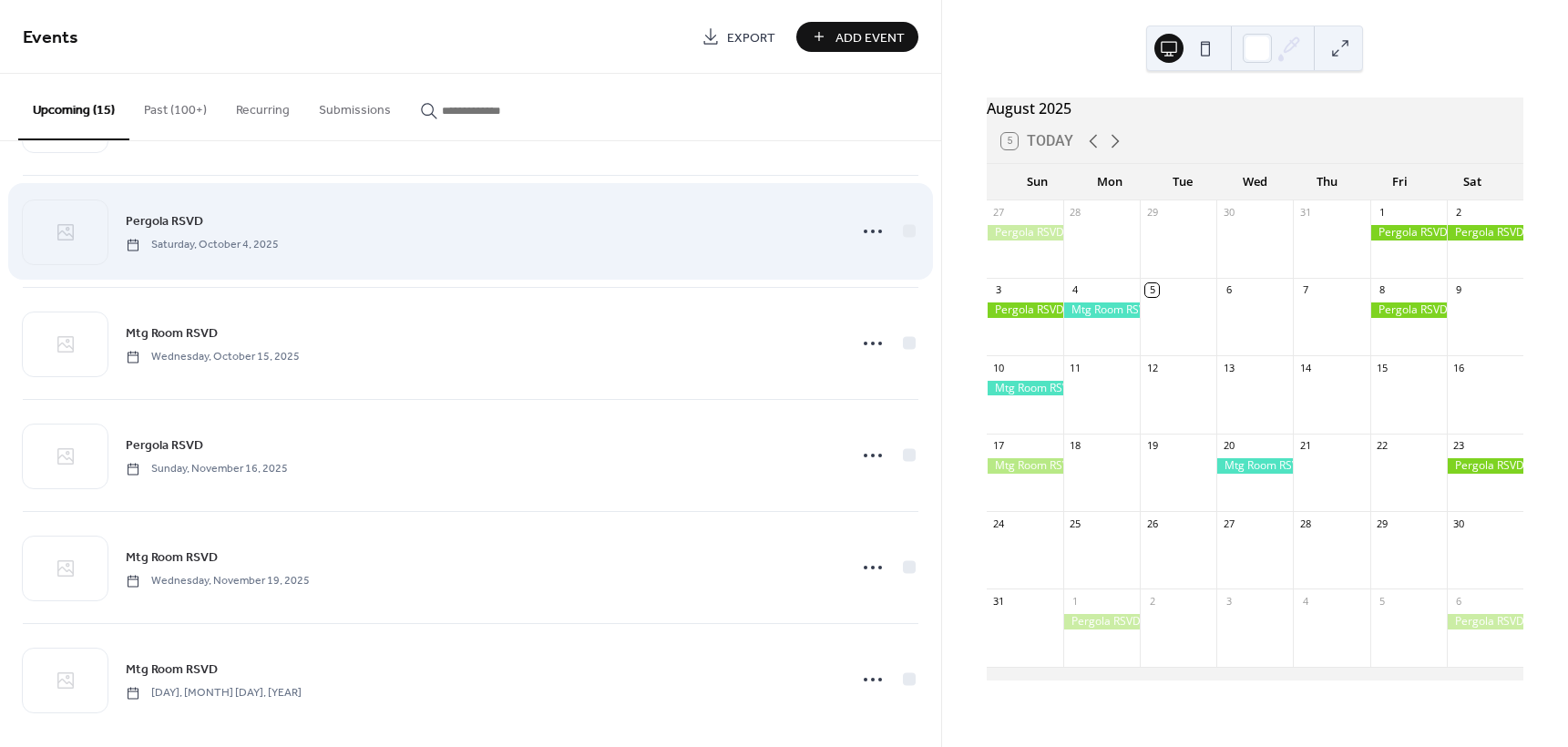scroll, scrollTop: 1129, scrollLeft: 0, axis: vertical 